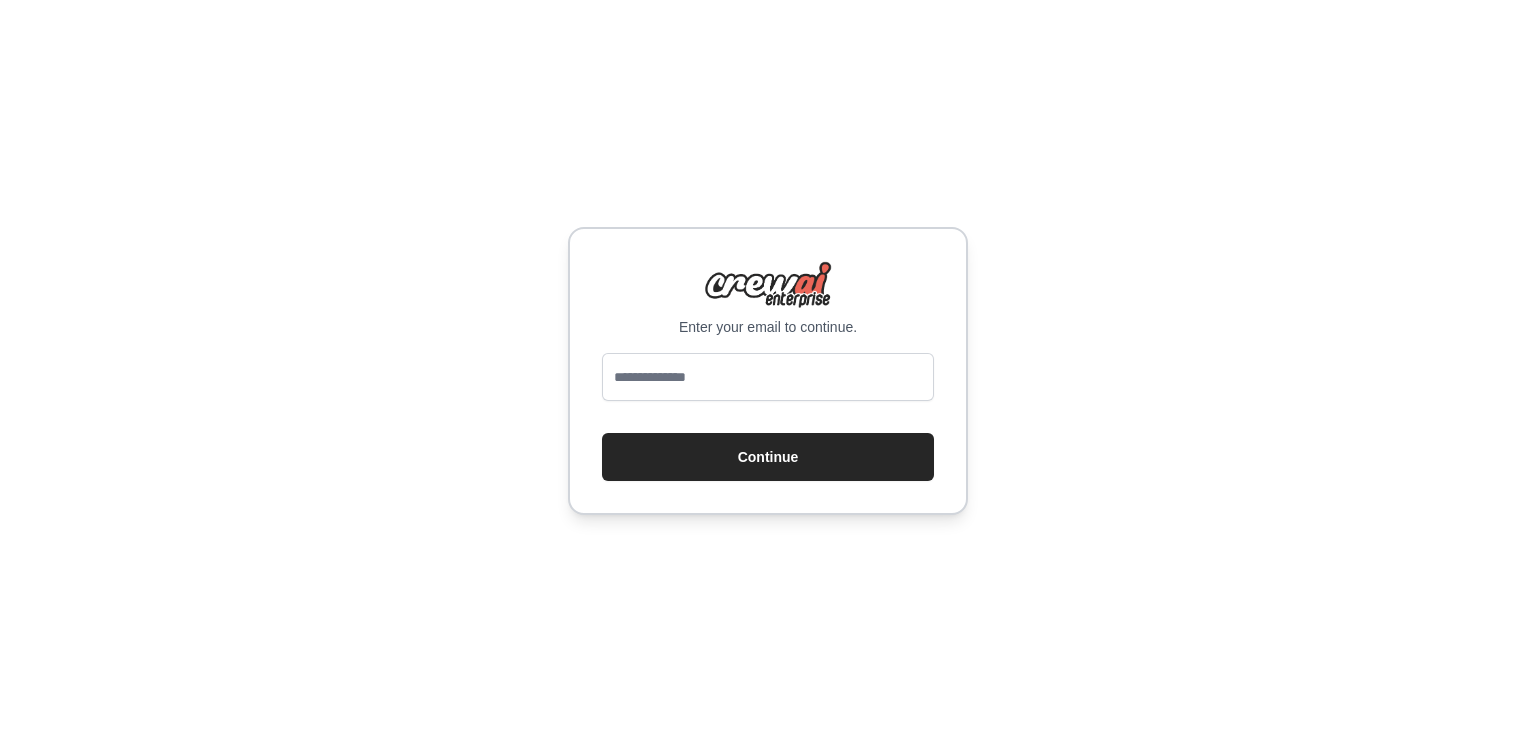scroll, scrollTop: 0, scrollLeft: 0, axis: both 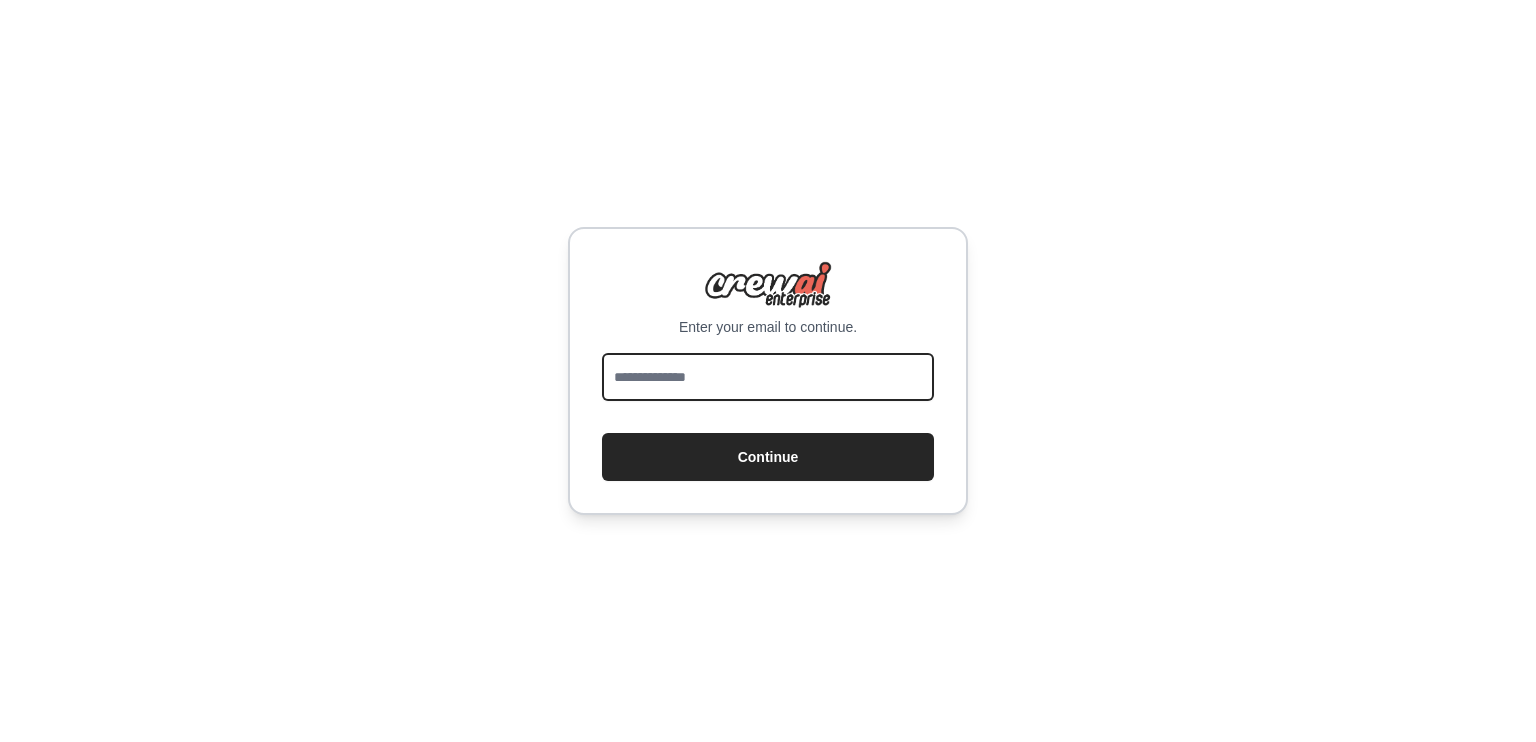 click at bounding box center [768, 377] 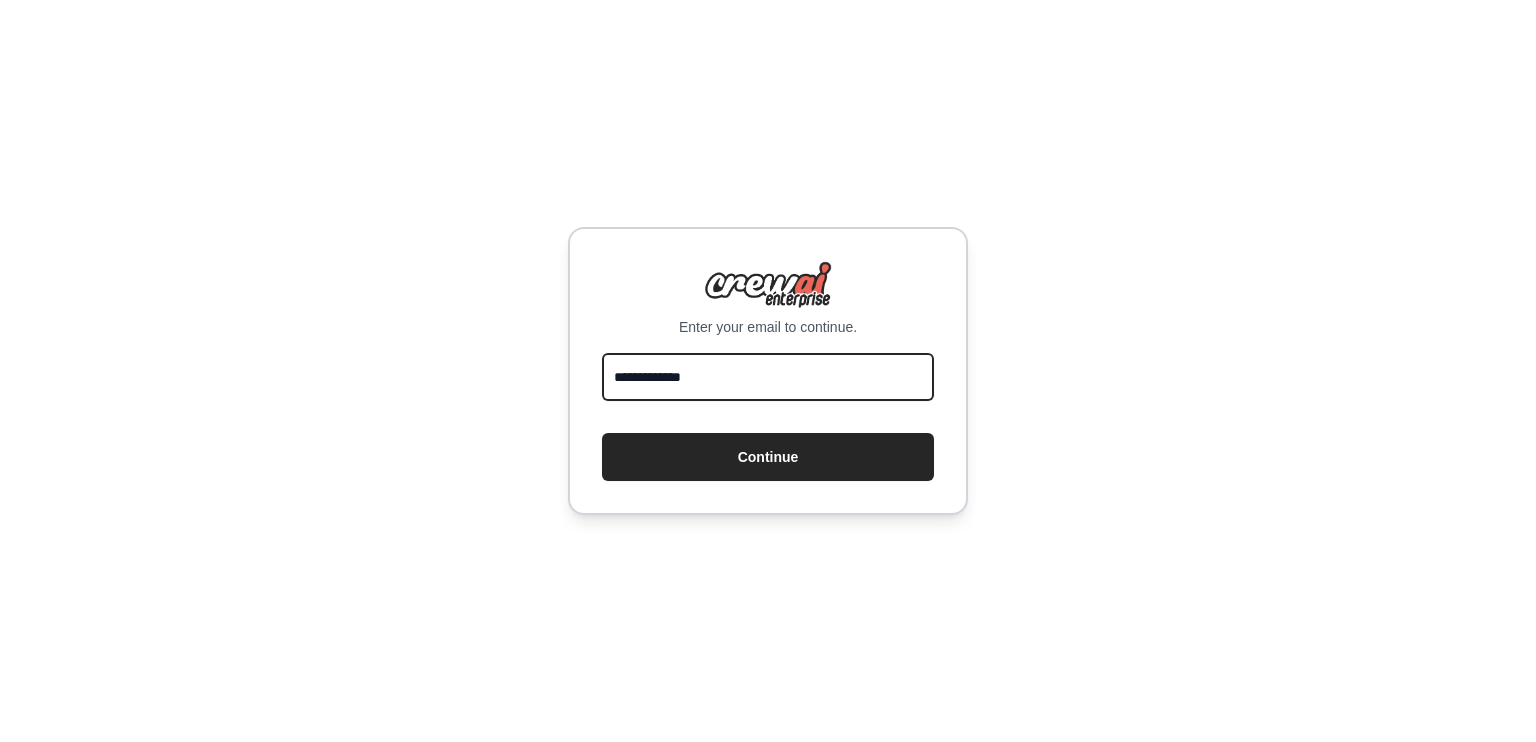 click on "**********" at bounding box center [768, 377] 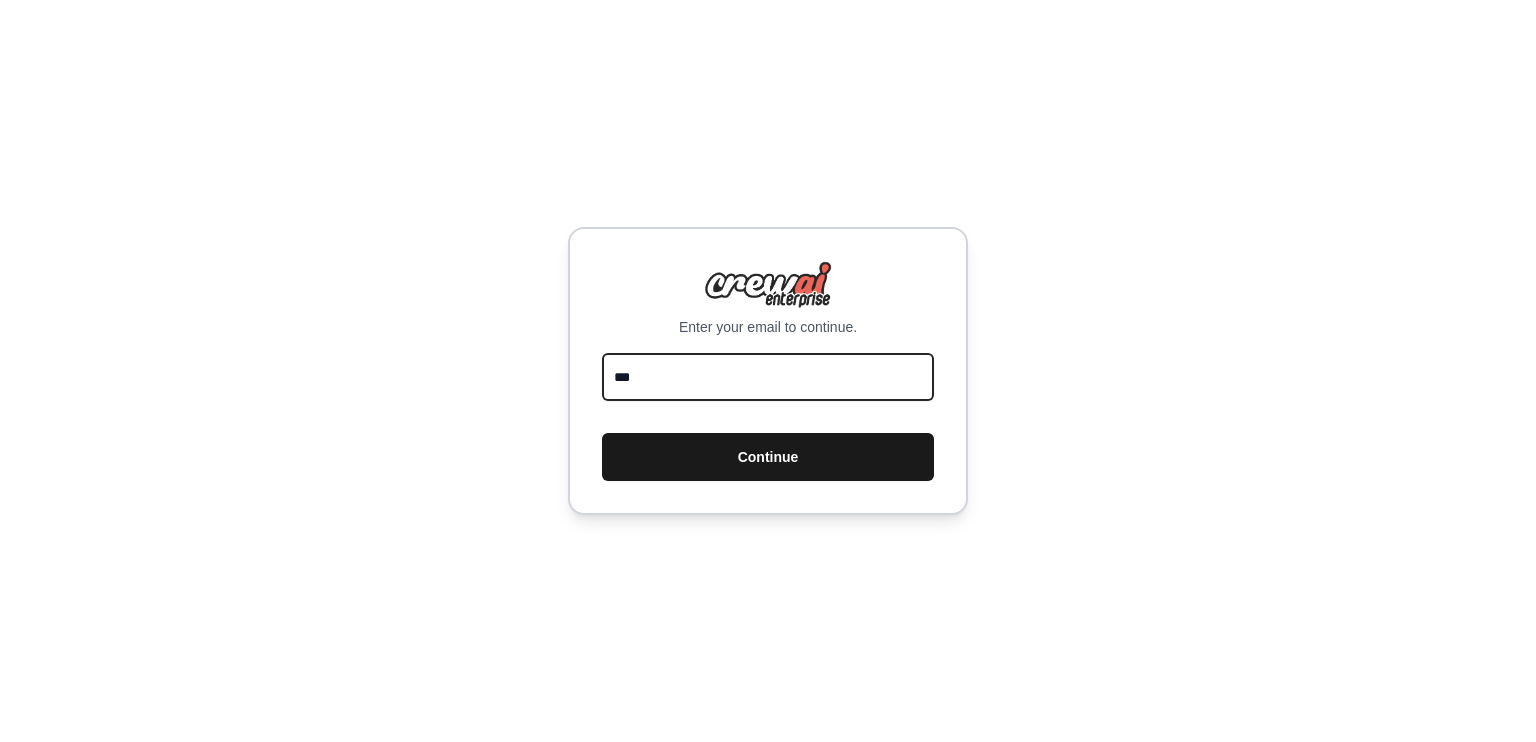 type on "**********" 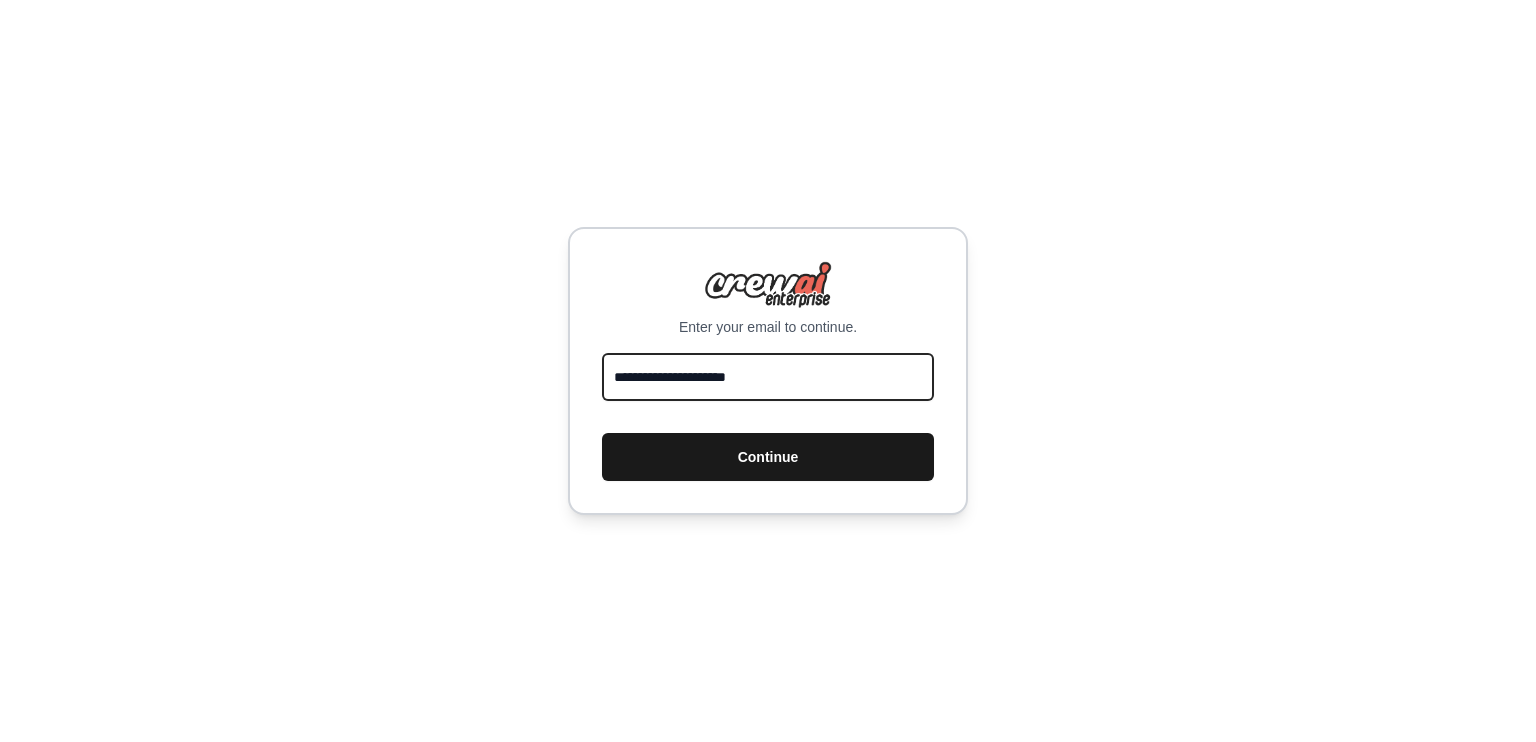 click on "Continue" at bounding box center [768, 457] 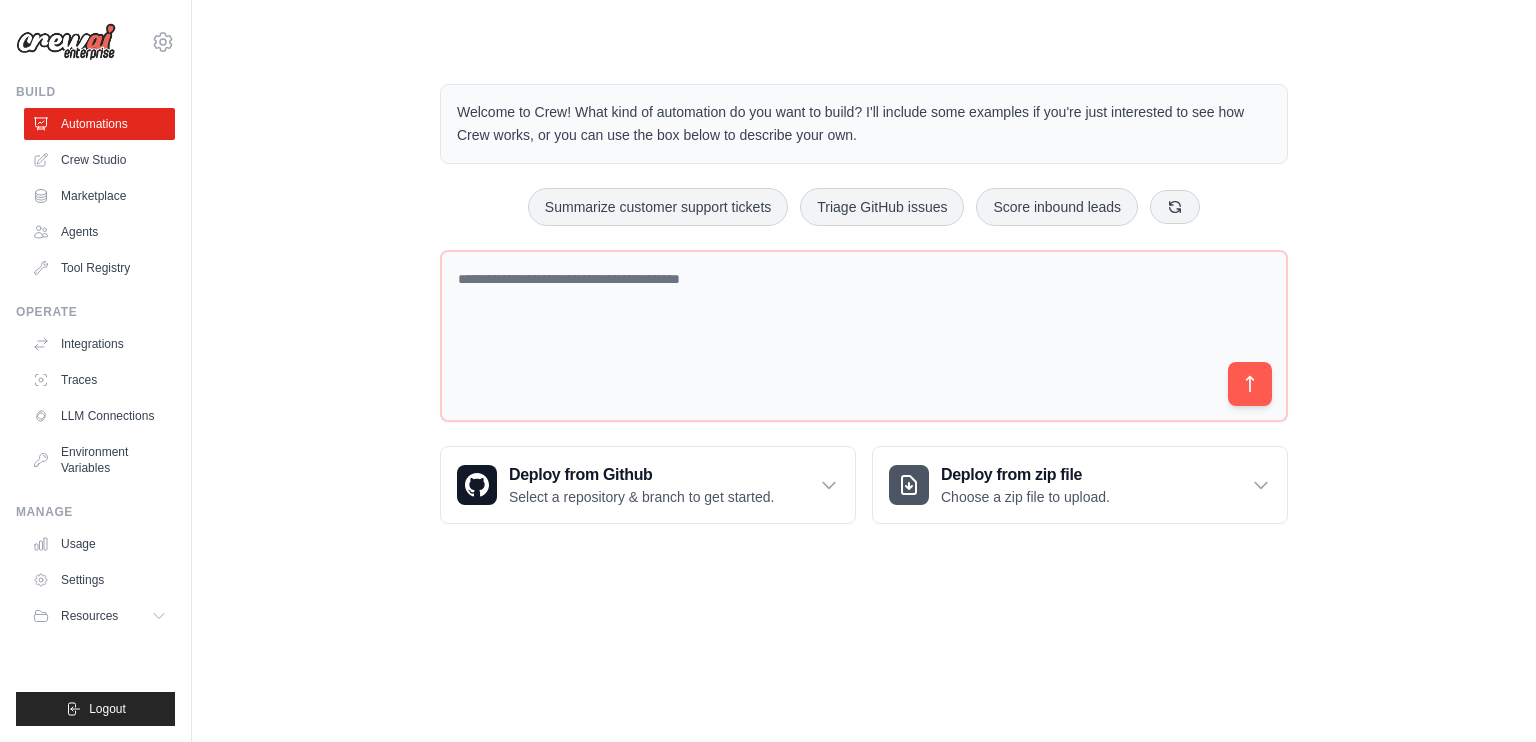 scroll, scrollTop: 0, scrollLeft: 0, axis: both 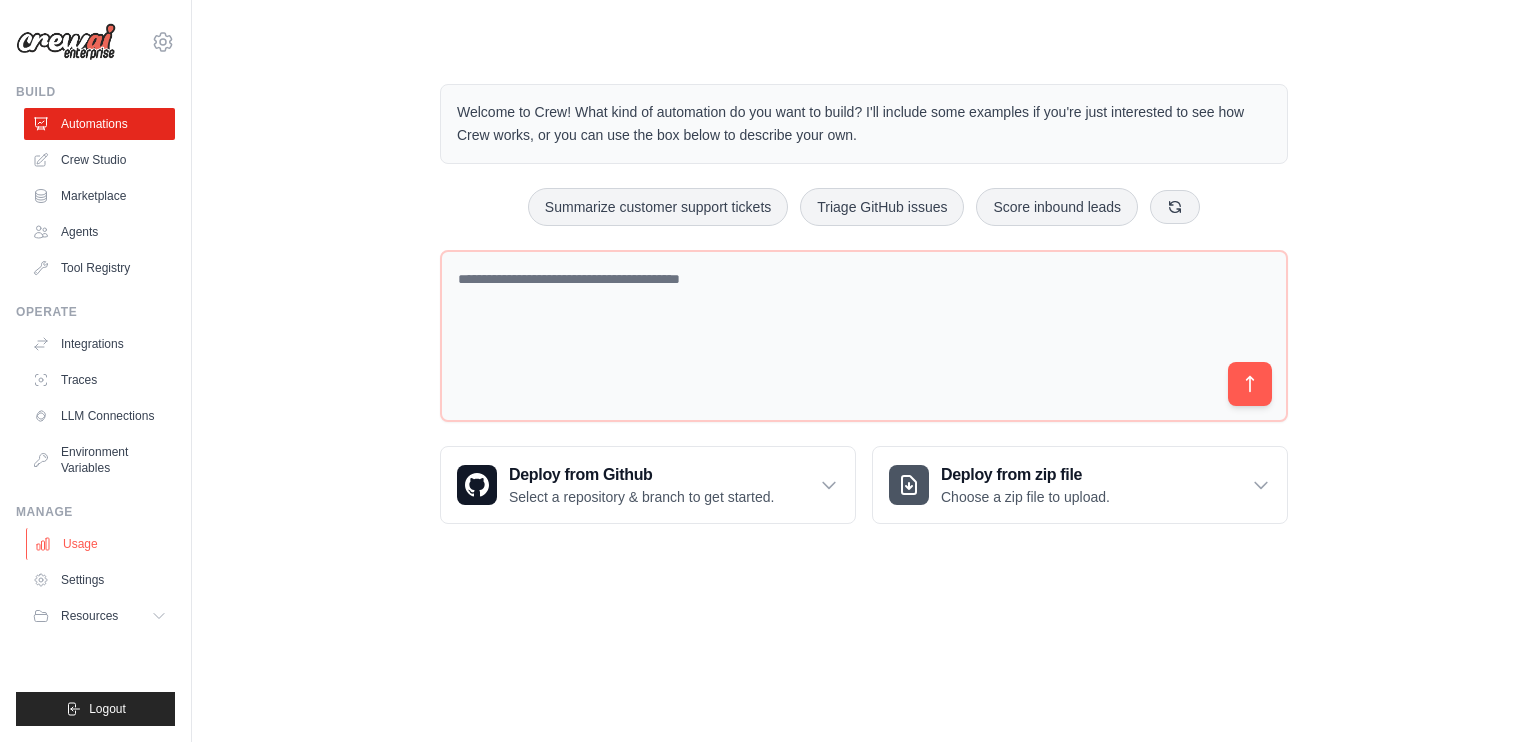 click on "Usage" at bounding box center [101, 544] 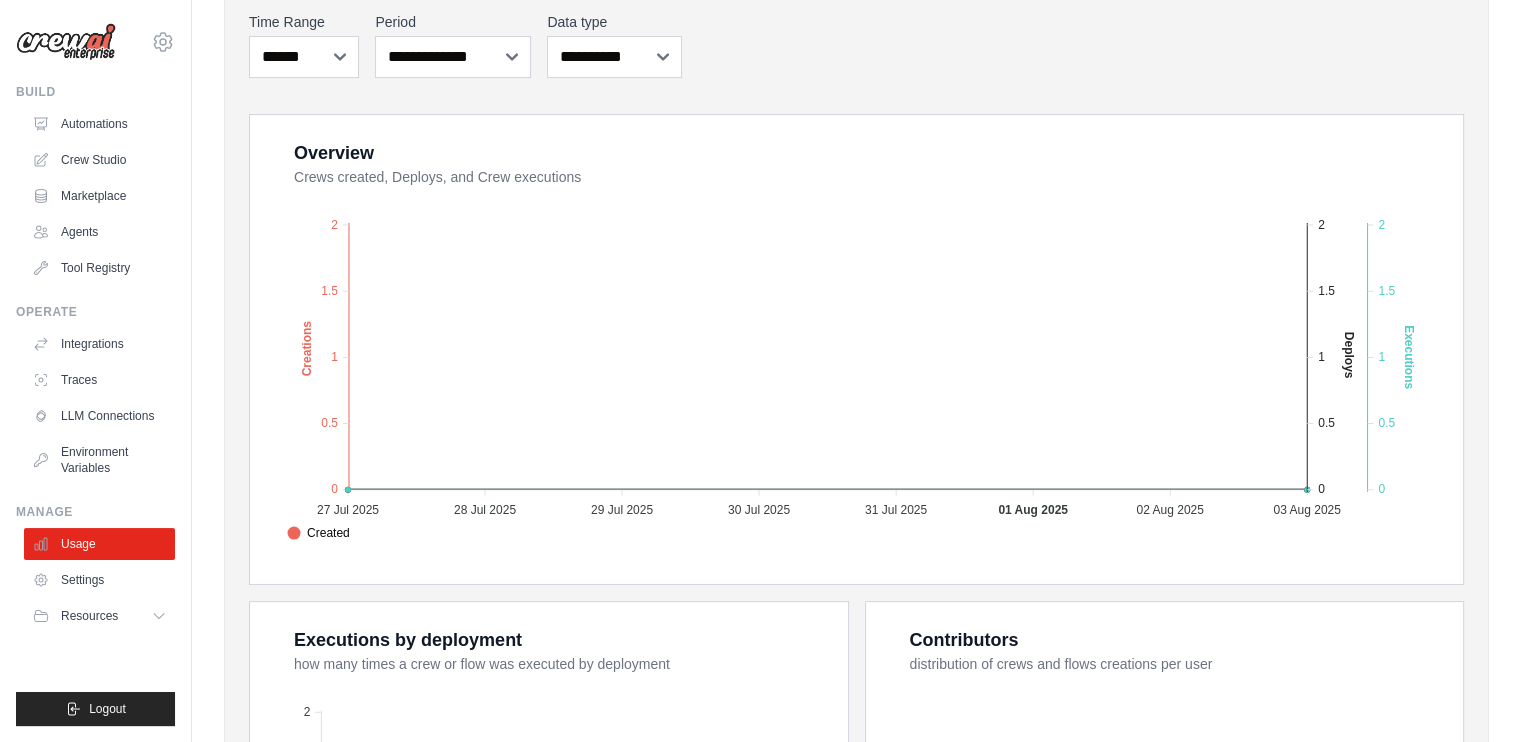 scroll, scrollTop: 0, scrollLeft: 0, axis: both 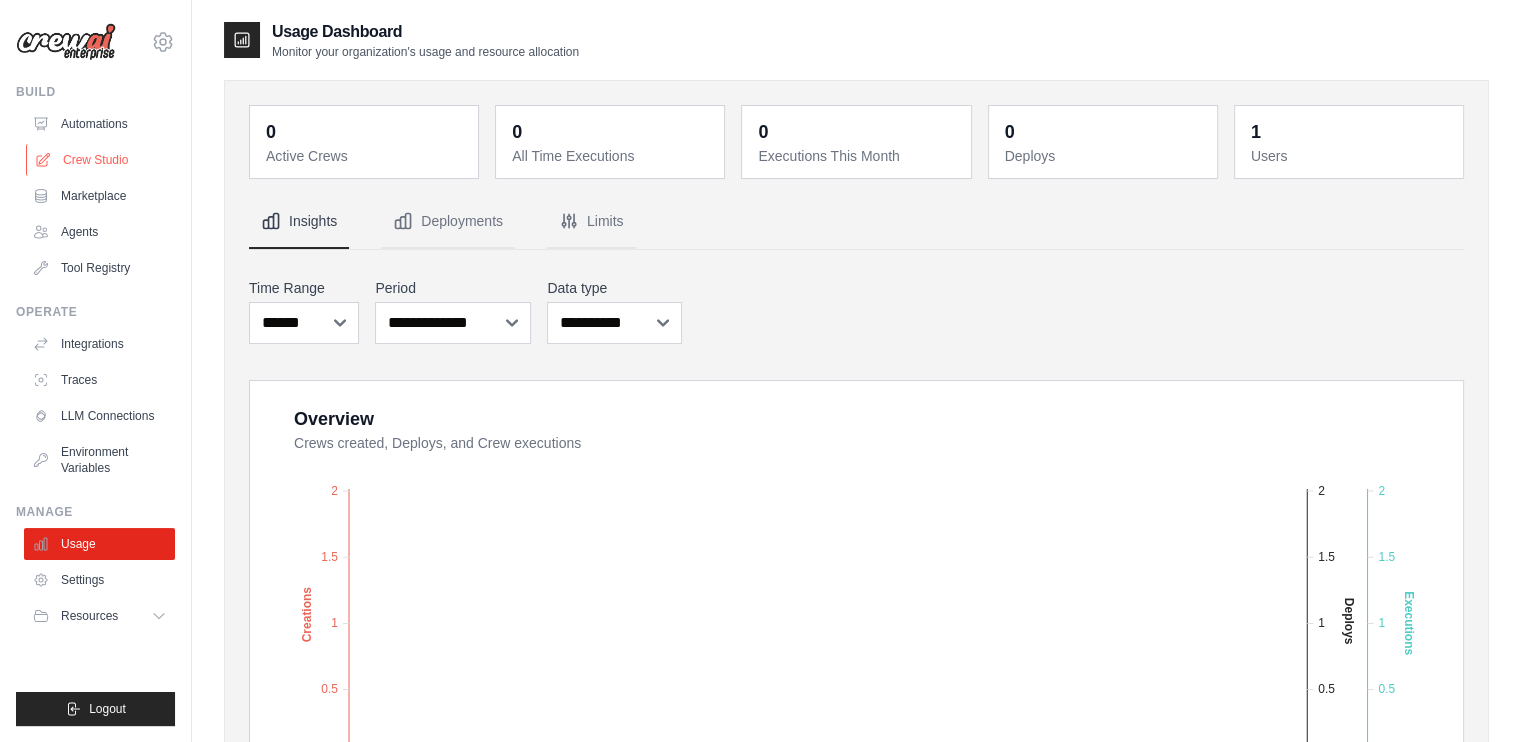 click on "Crew Studio" at bounding box center [101, 160] 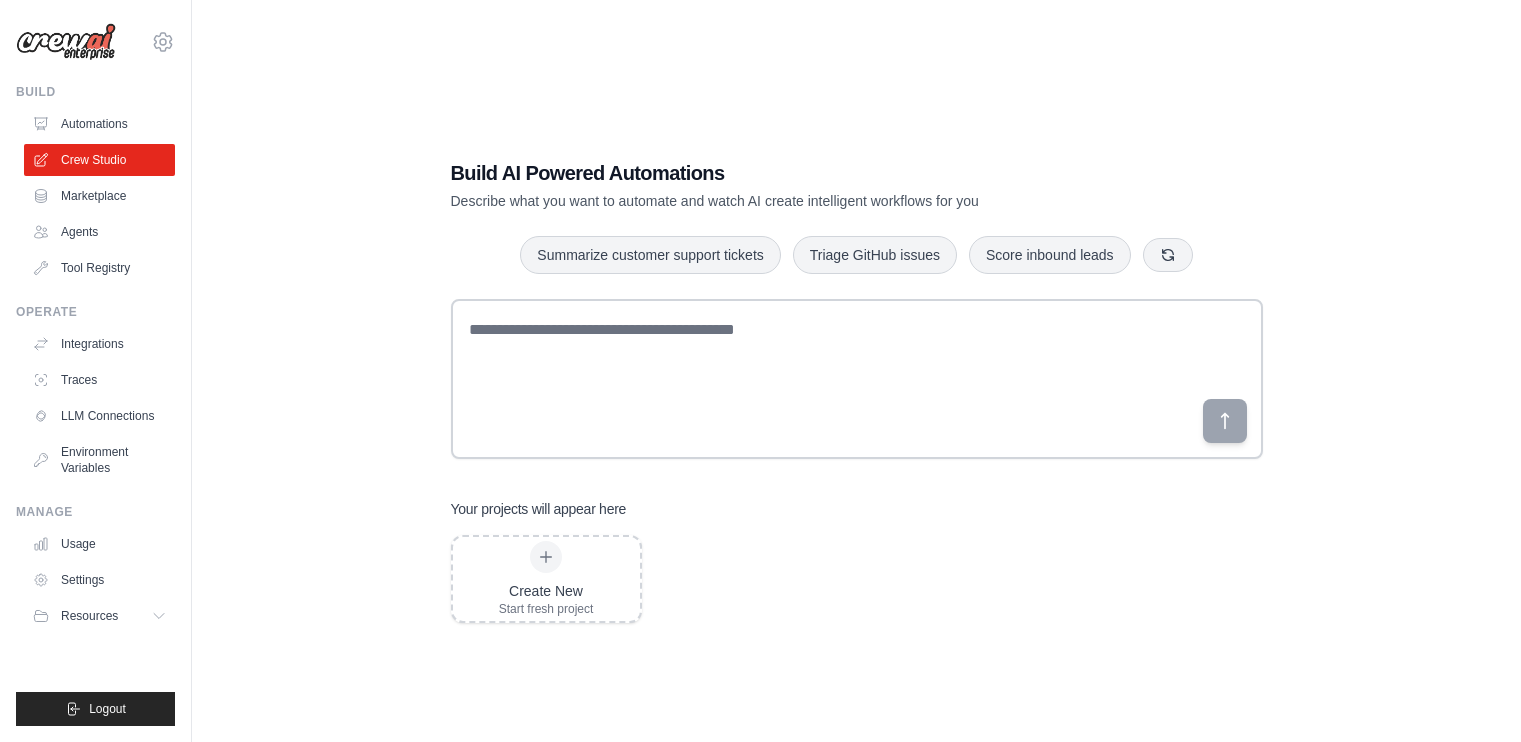 scroll, scrollTop: 0, scrollLeft: 0, axis: both 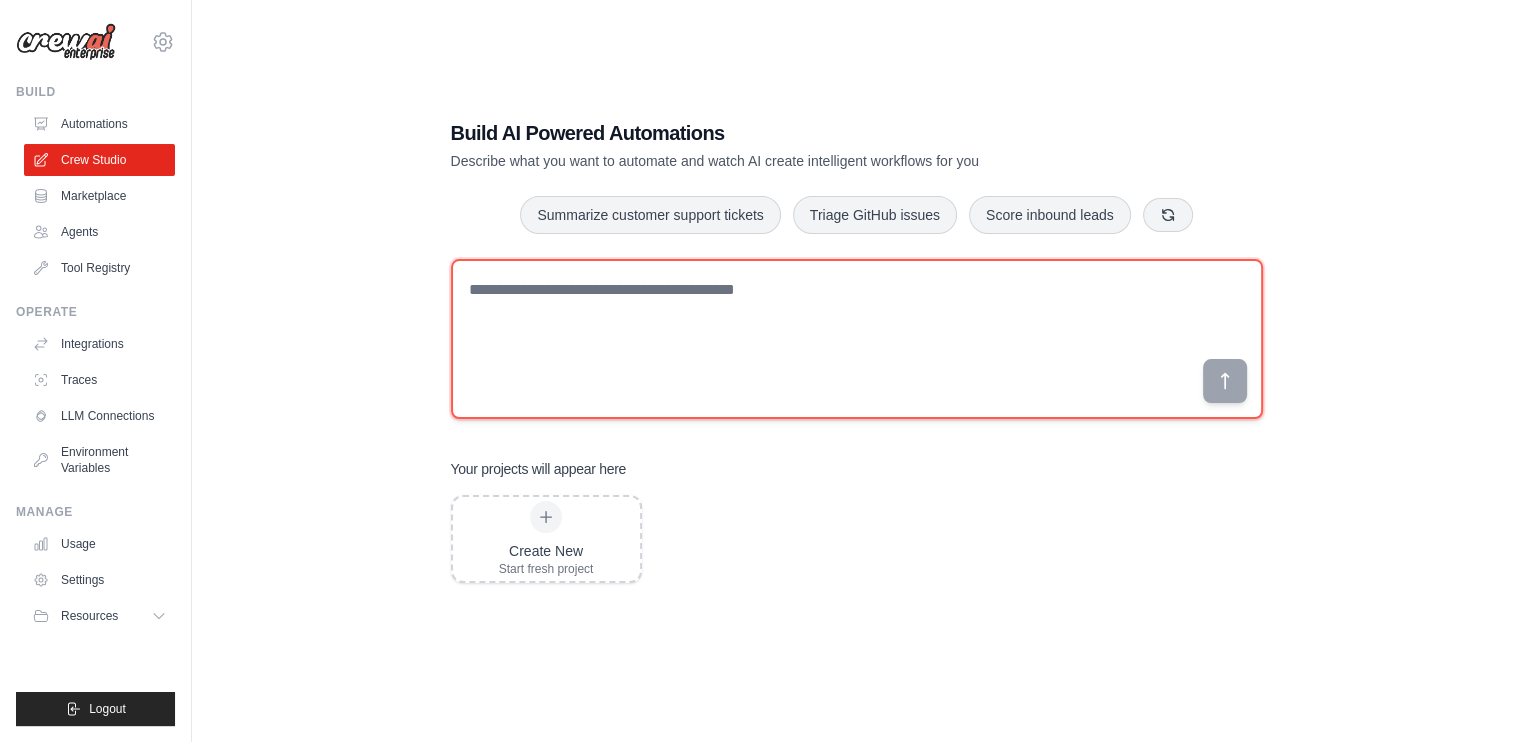click at bounding box center [857, 339] 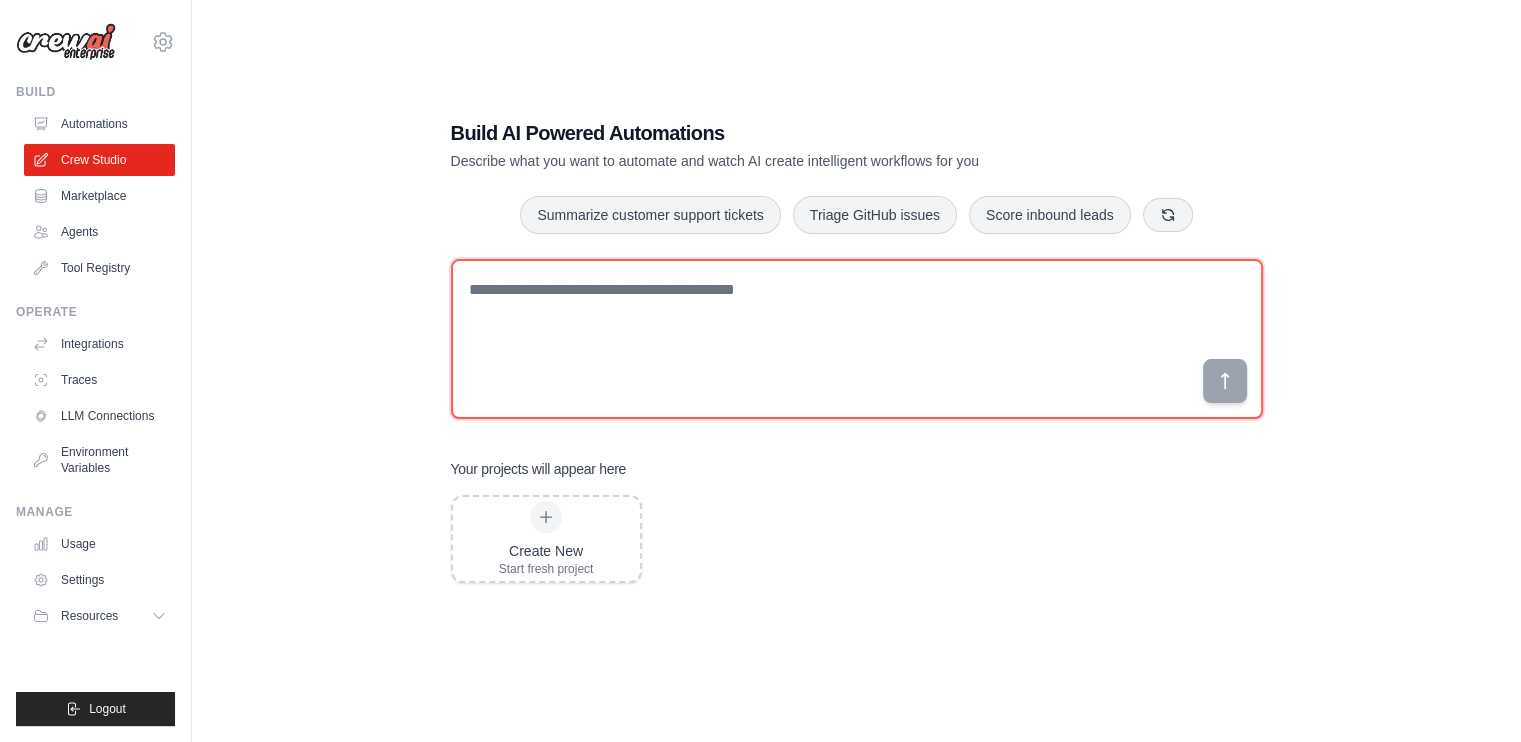 paste on "**********" 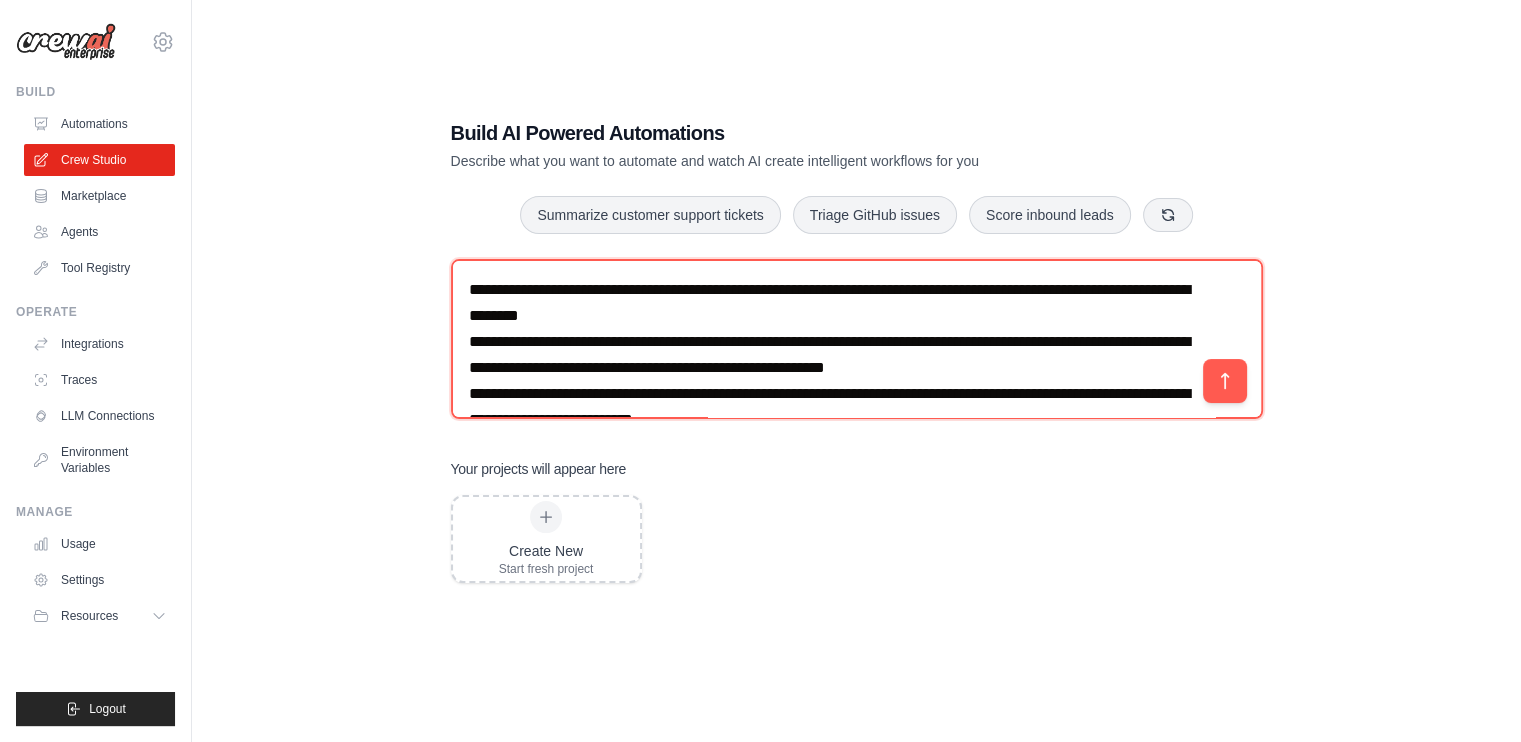 scroll, scrollTop: 167, scrollLeft: 0, axis: vertical 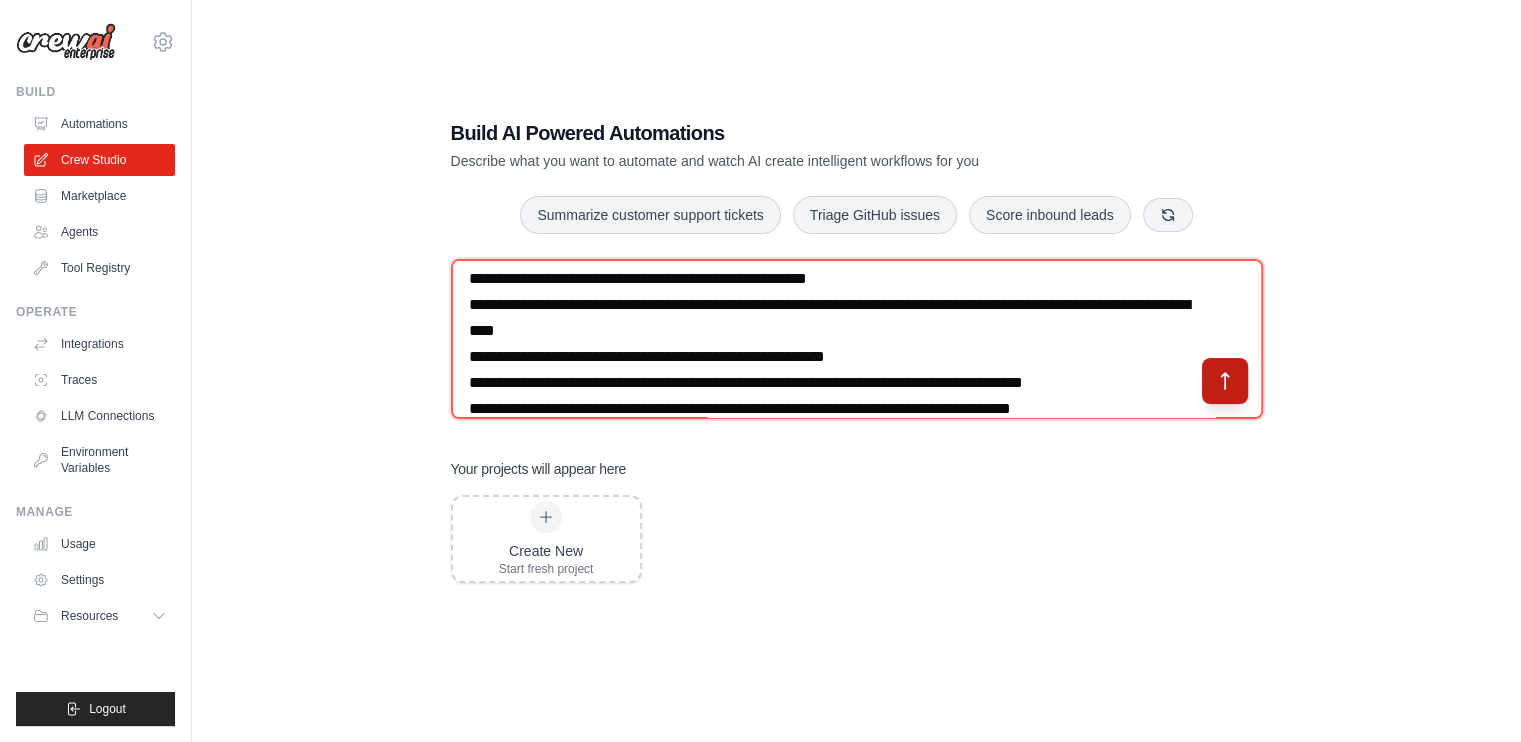 type on "**********" 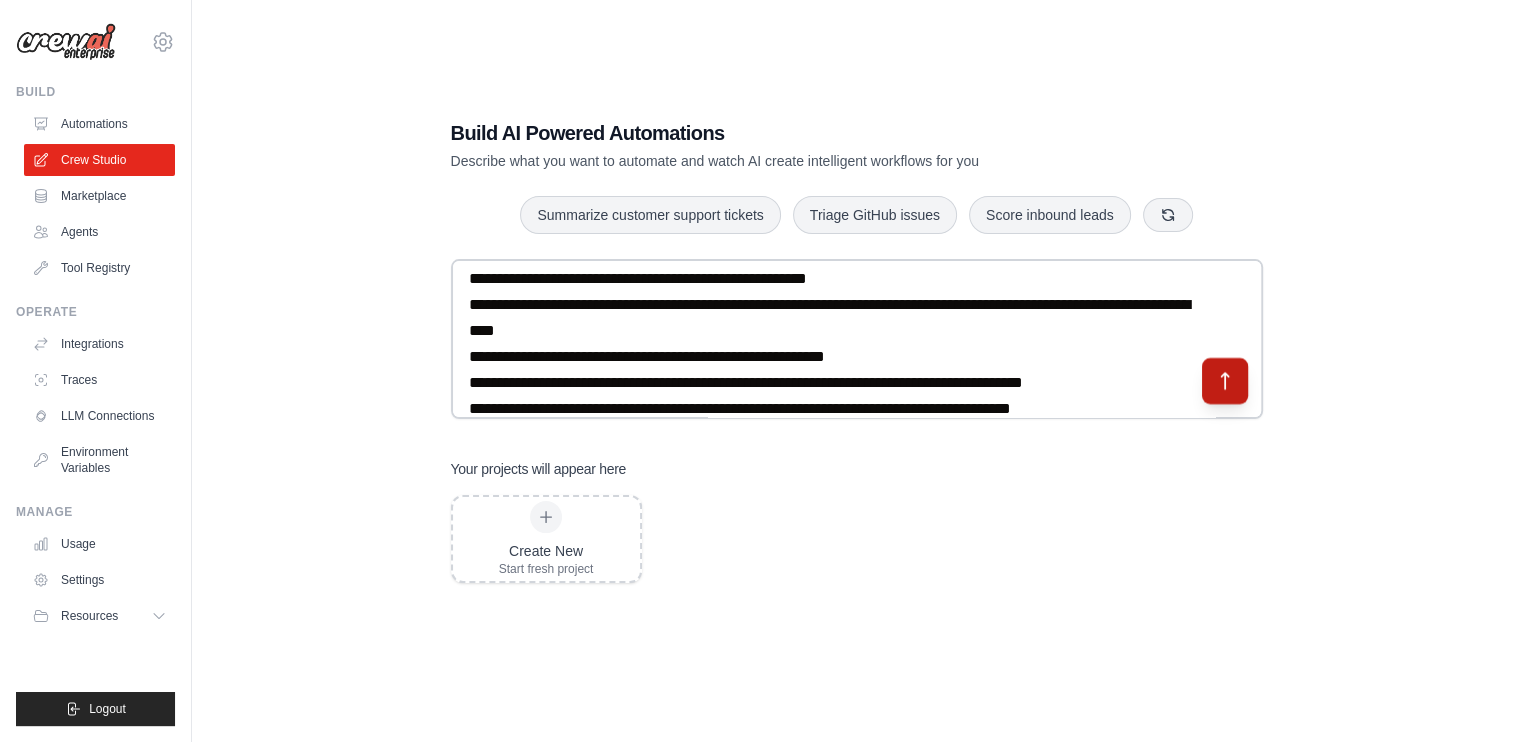 click 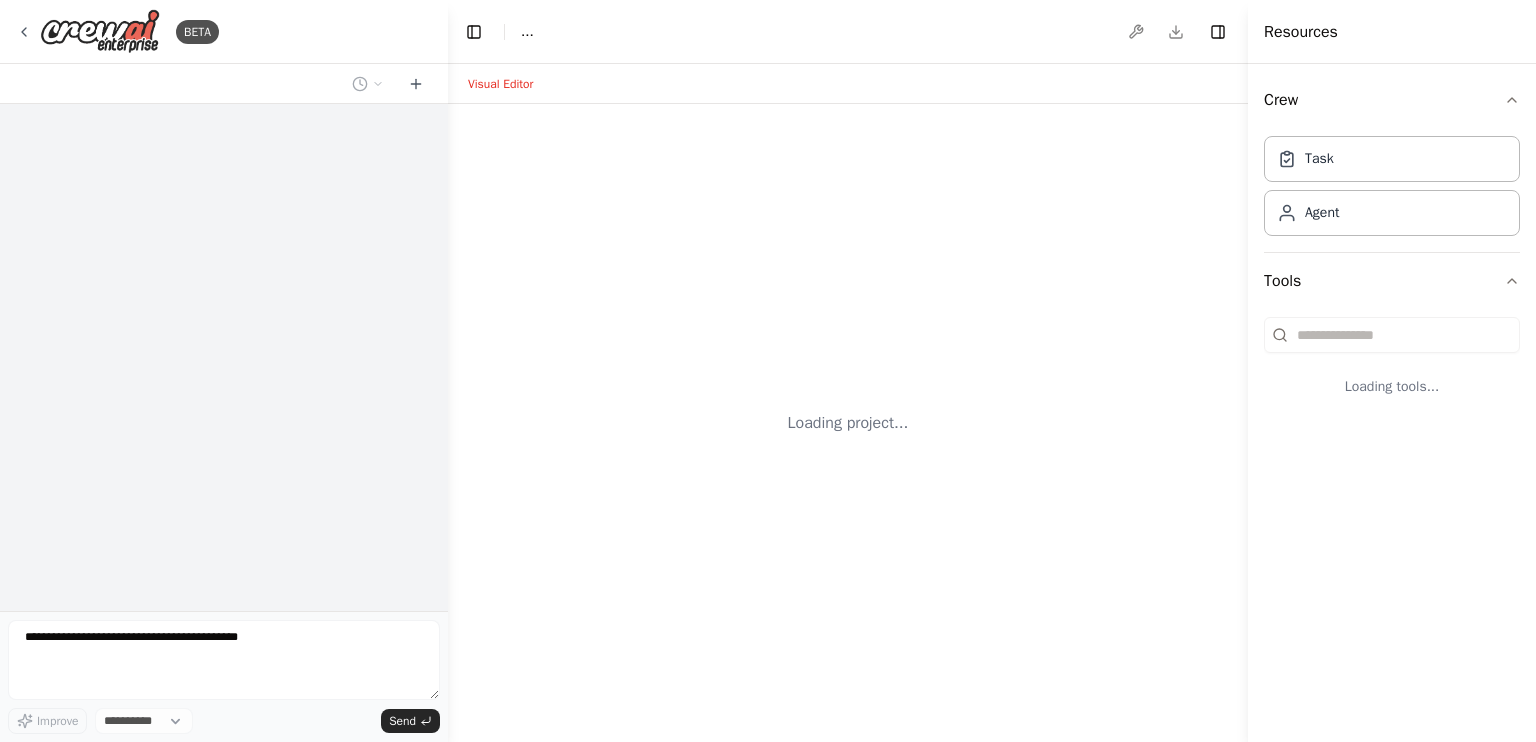 scroll, scrollTop: 0, scrollLeft: 0, axis: both 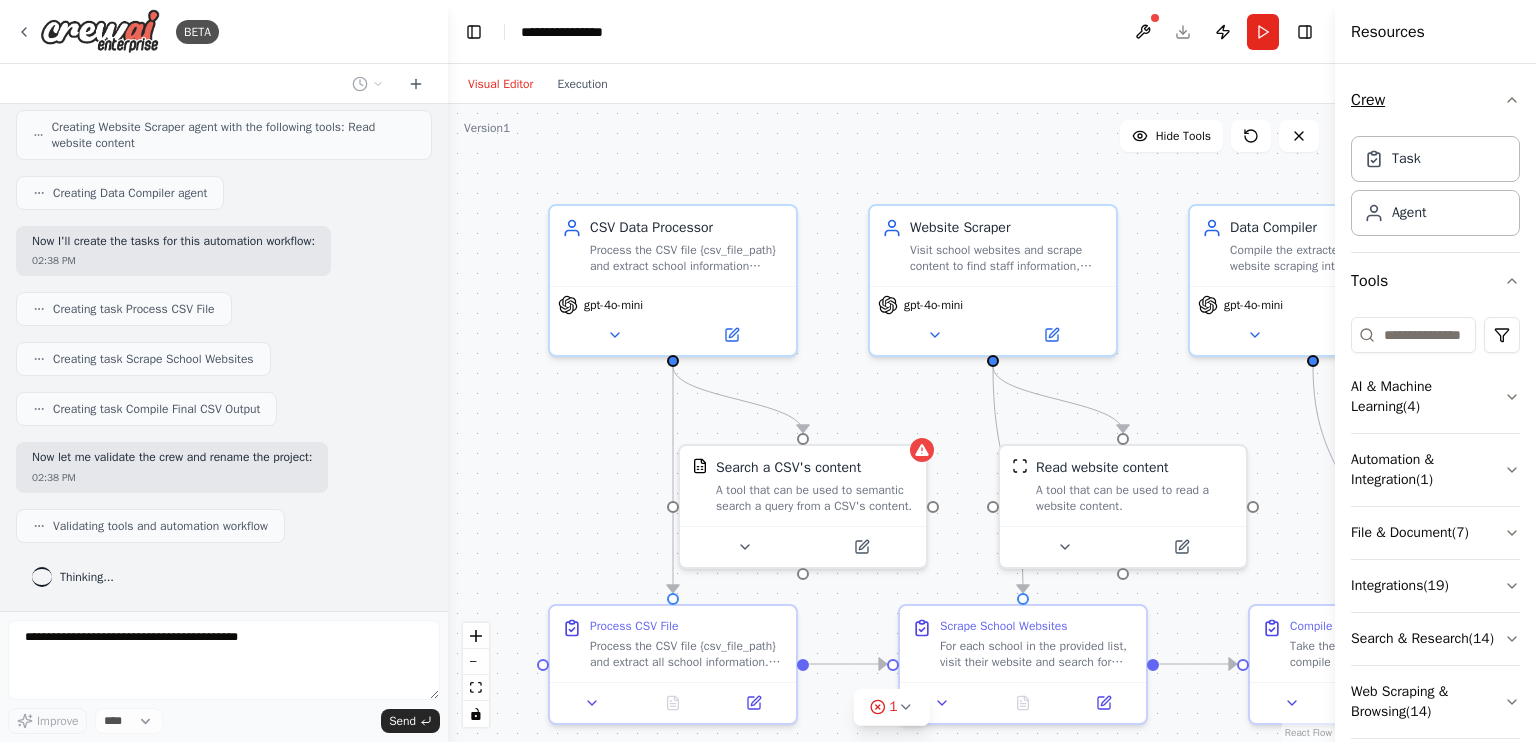 drag, startPoint x: 1252, startPoint y: 93, endPoint x: 1416, endPoint y: 90, distance: 164.02744 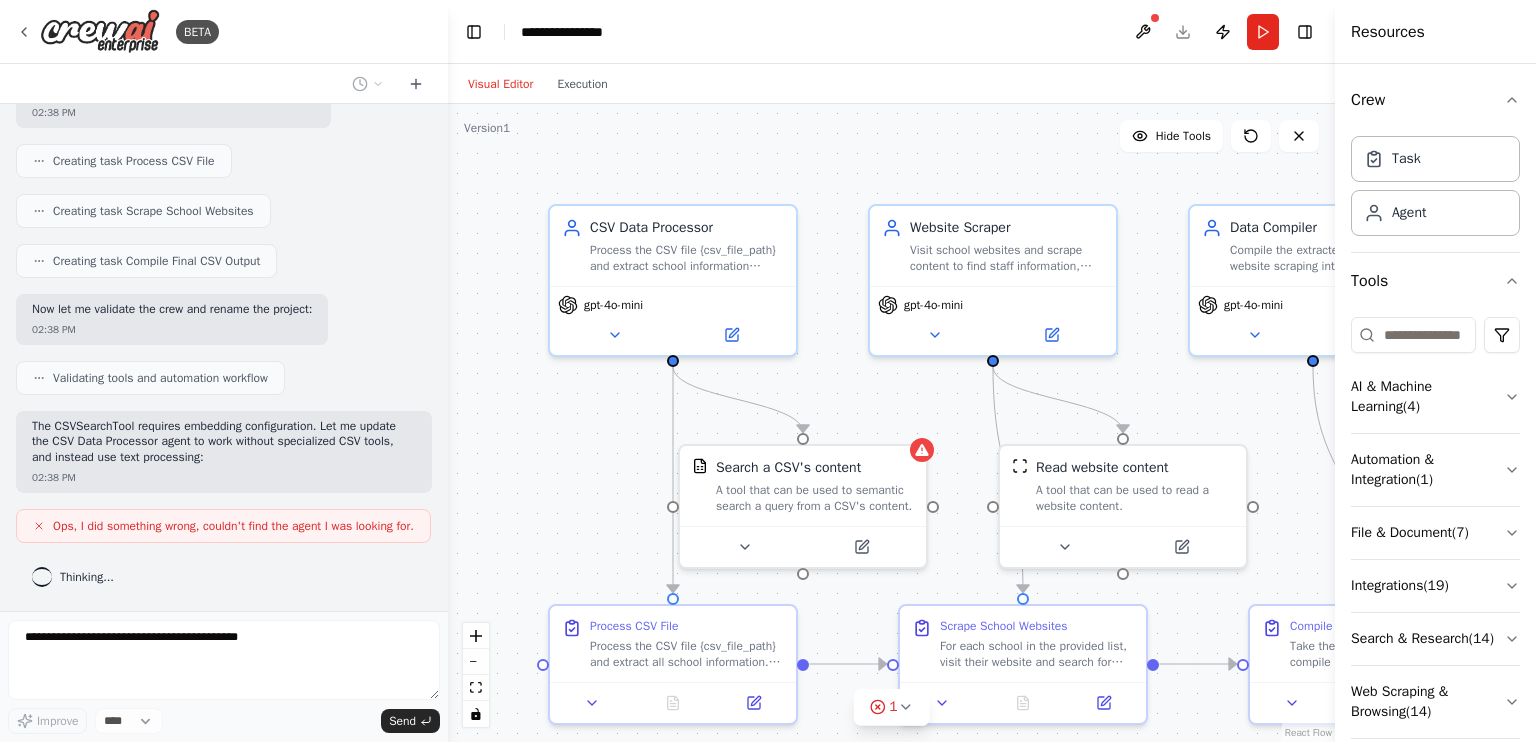 scroll, scrollTop: 1217, scrollLeft: 0, axis: vertical 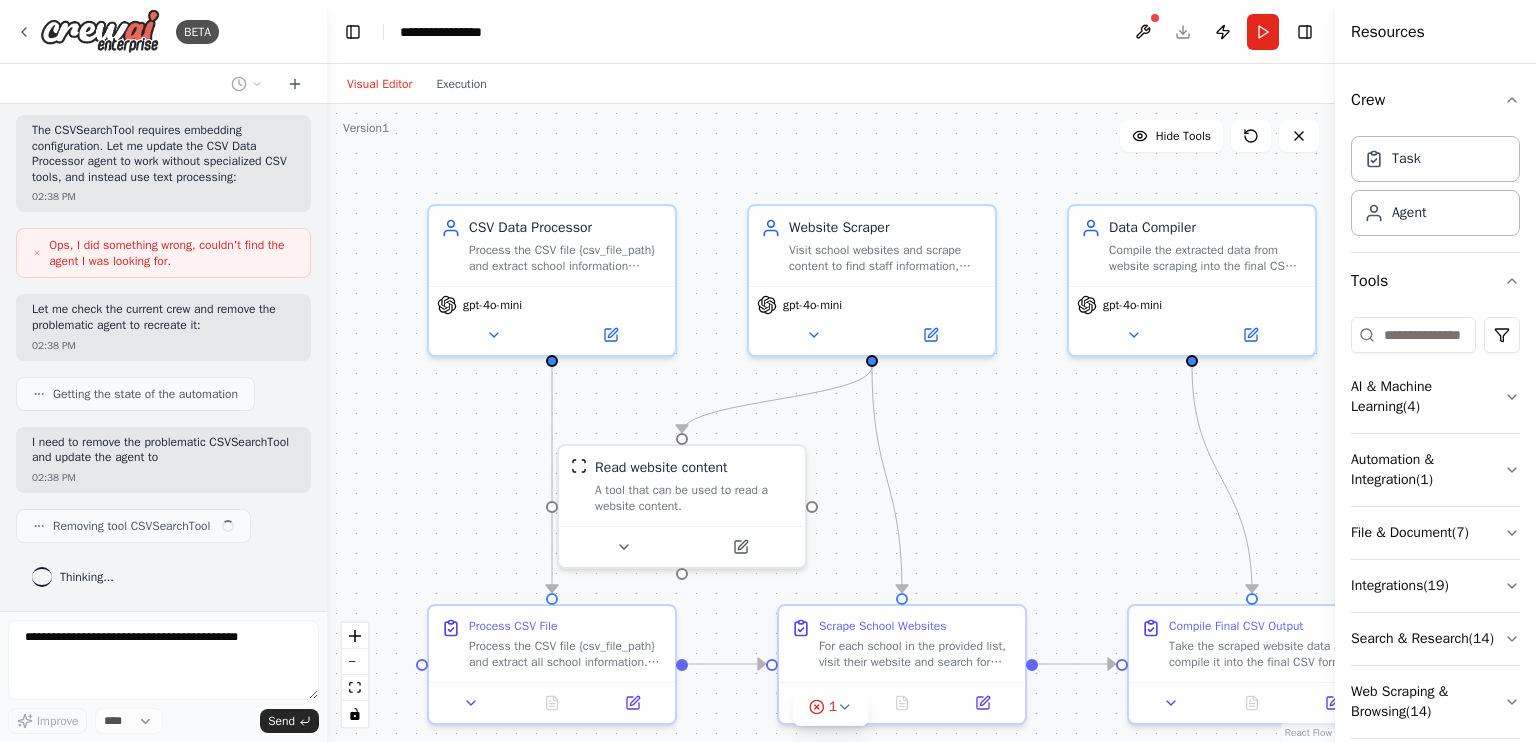 drag, startPoint x: 446, startPoint y: 185, endPoint x: 327, endPoint y: 155, distance: 122.72327 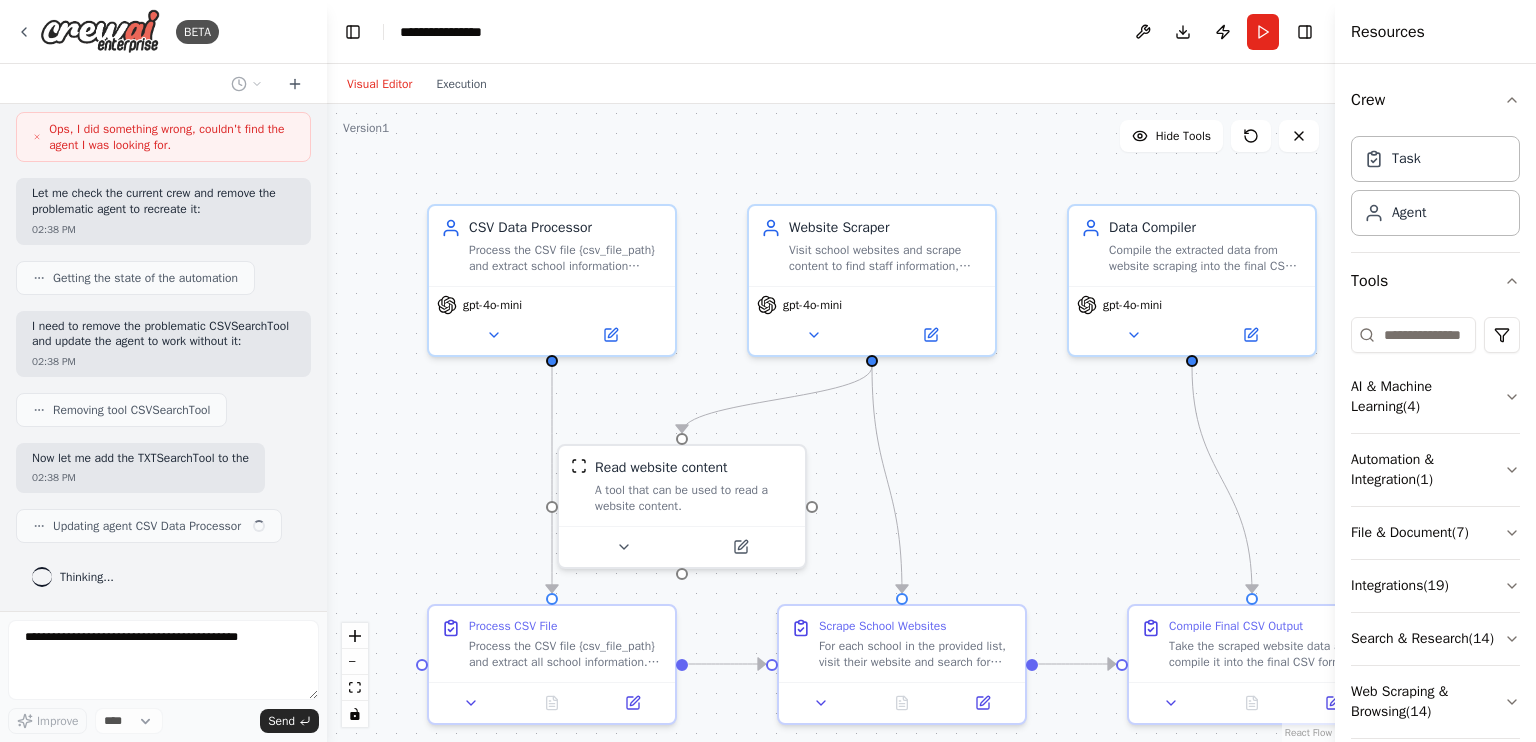 scroll, scrollTop: 1815, scrollLeft: 0, axis: vertical 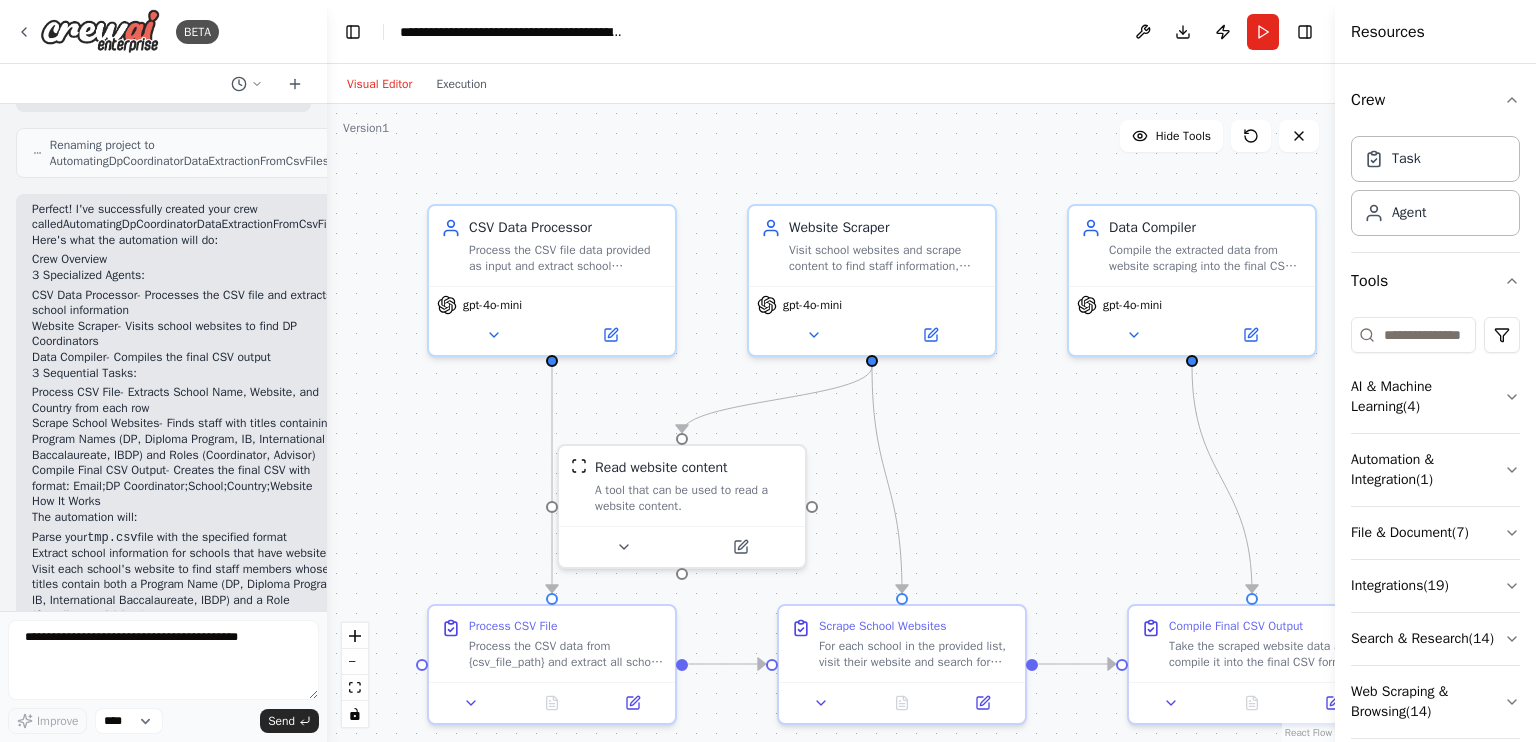 click on "Perfect! I've successfully created your crew called  AutomatingDpCoordinatorDataExtractionFromCsvFiles . Here's what the automation will do:" at bounding box center [189, 225] 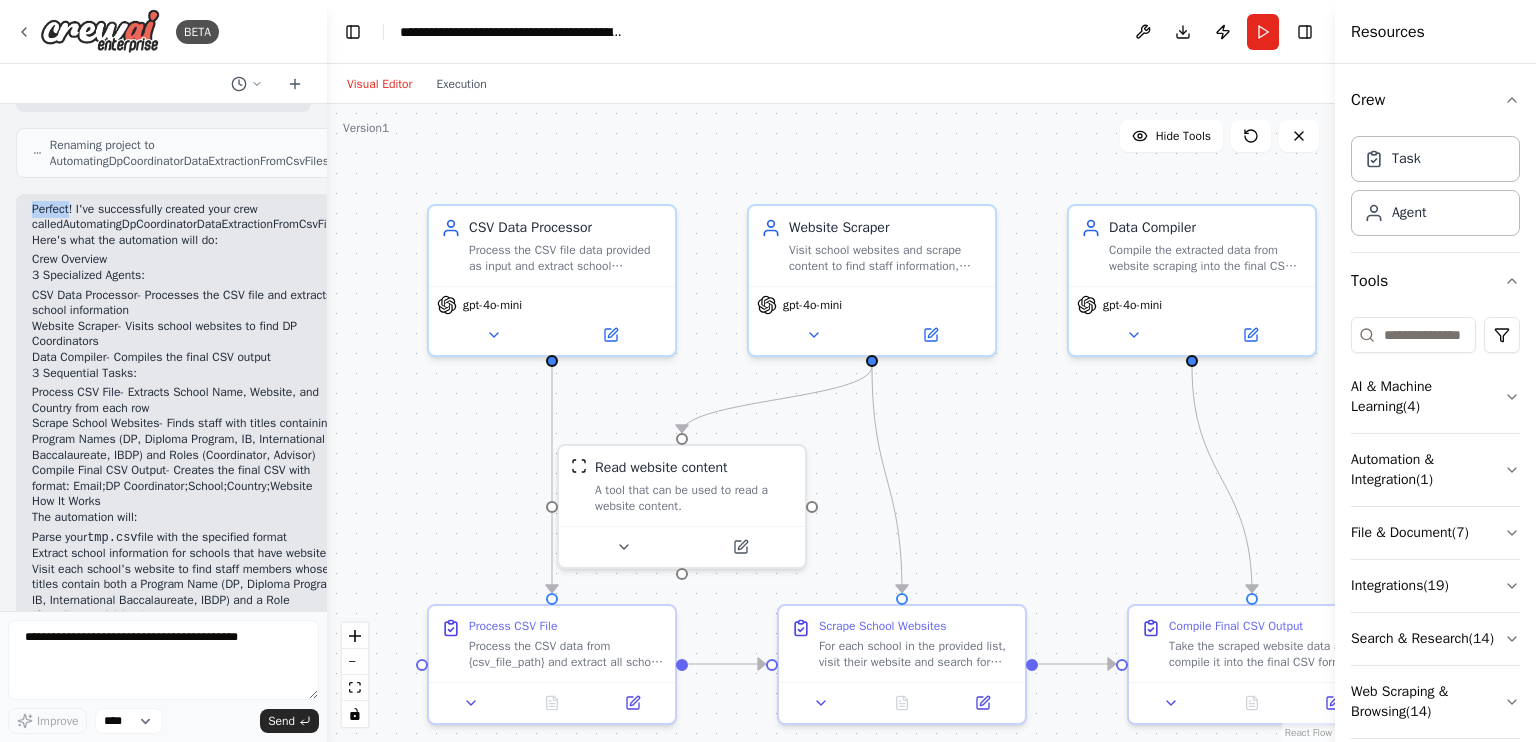 click on "Perfect! I've successfully created your crew called  AutomatingDpCoordinatorDataExtractionFromCsvFiles . Here's what the automation will do:" at bounding box center [189, 225] 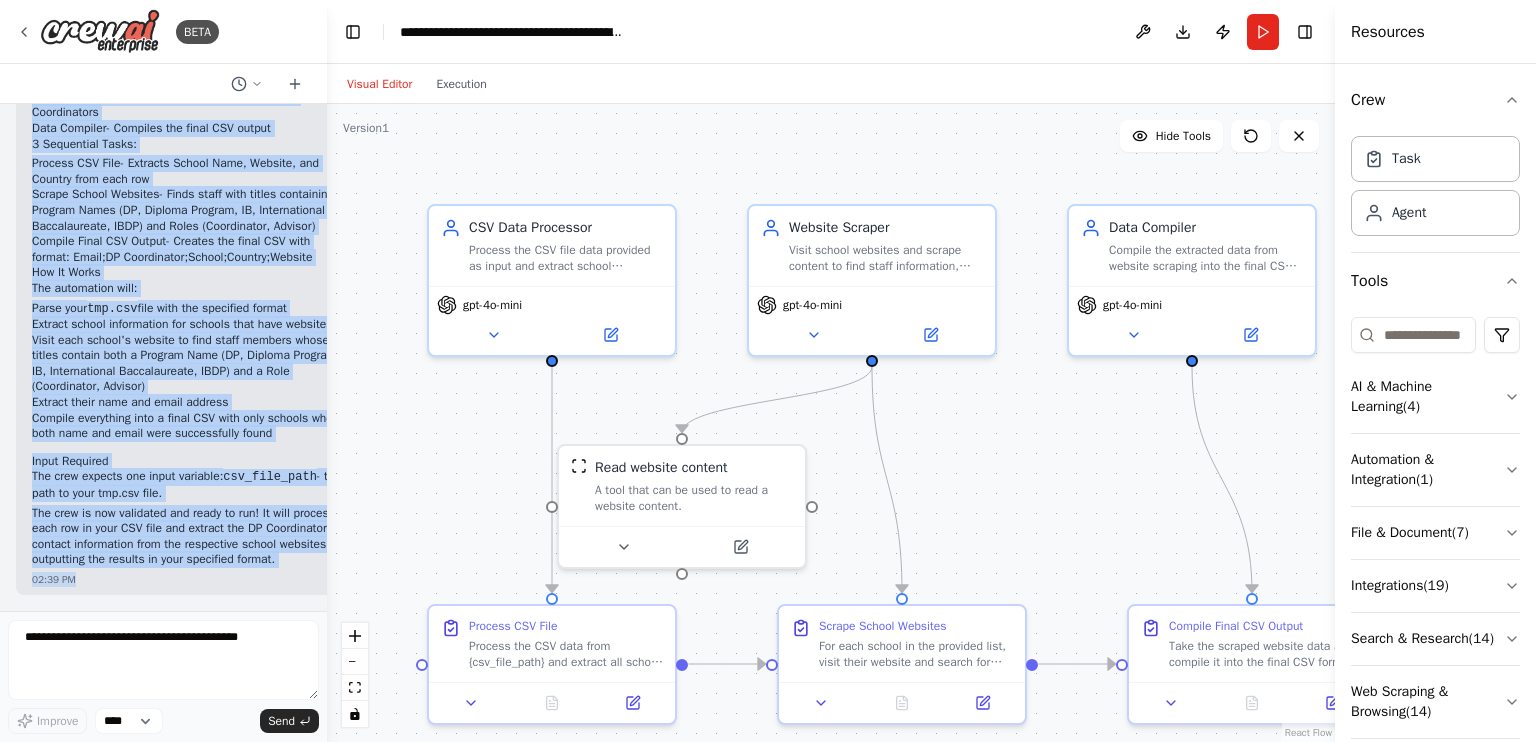 click on "02:39 PM" at bounding box center (189, 579) 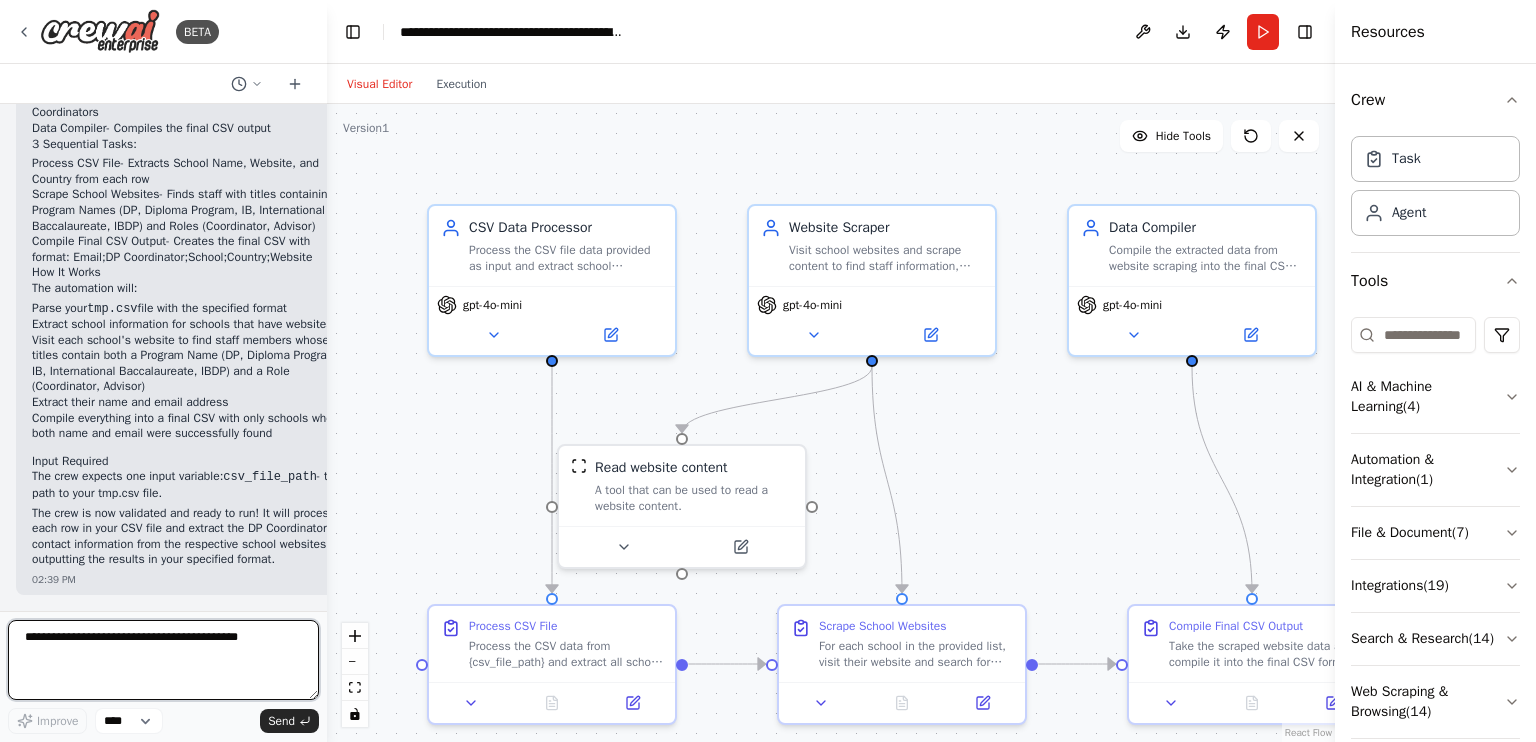 click at bounding box center [163, 660] 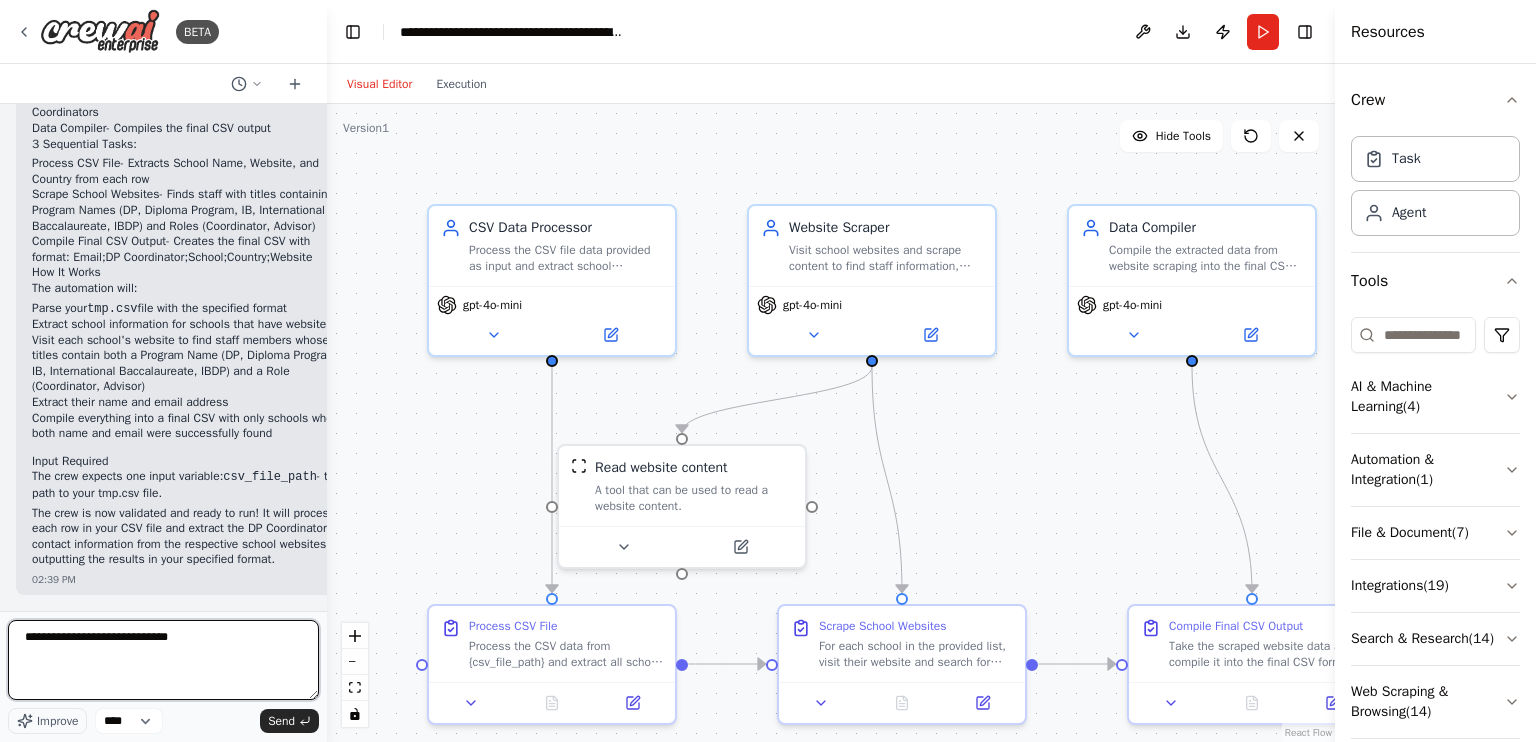 click on "**********" at bounding box center (163, 660) 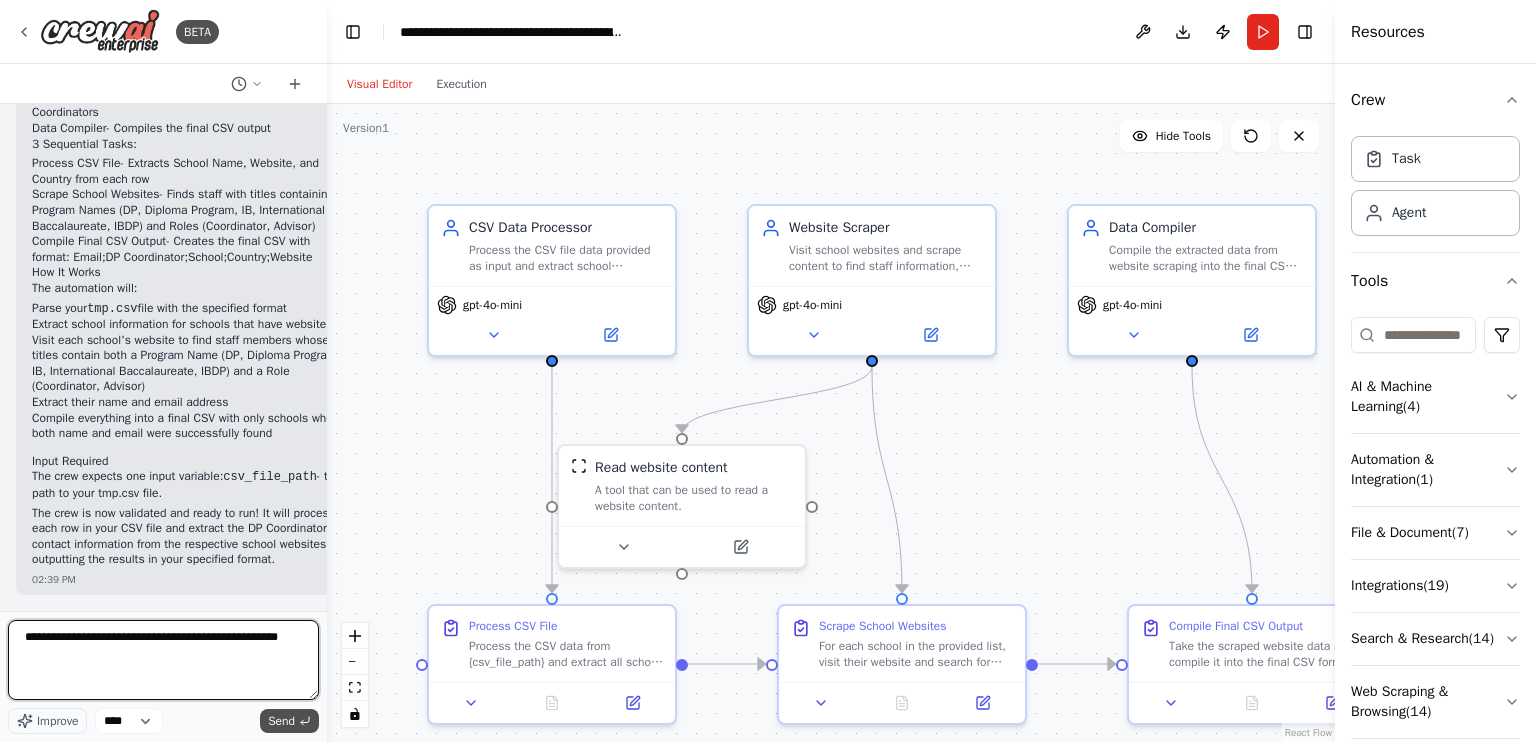type on "**********" 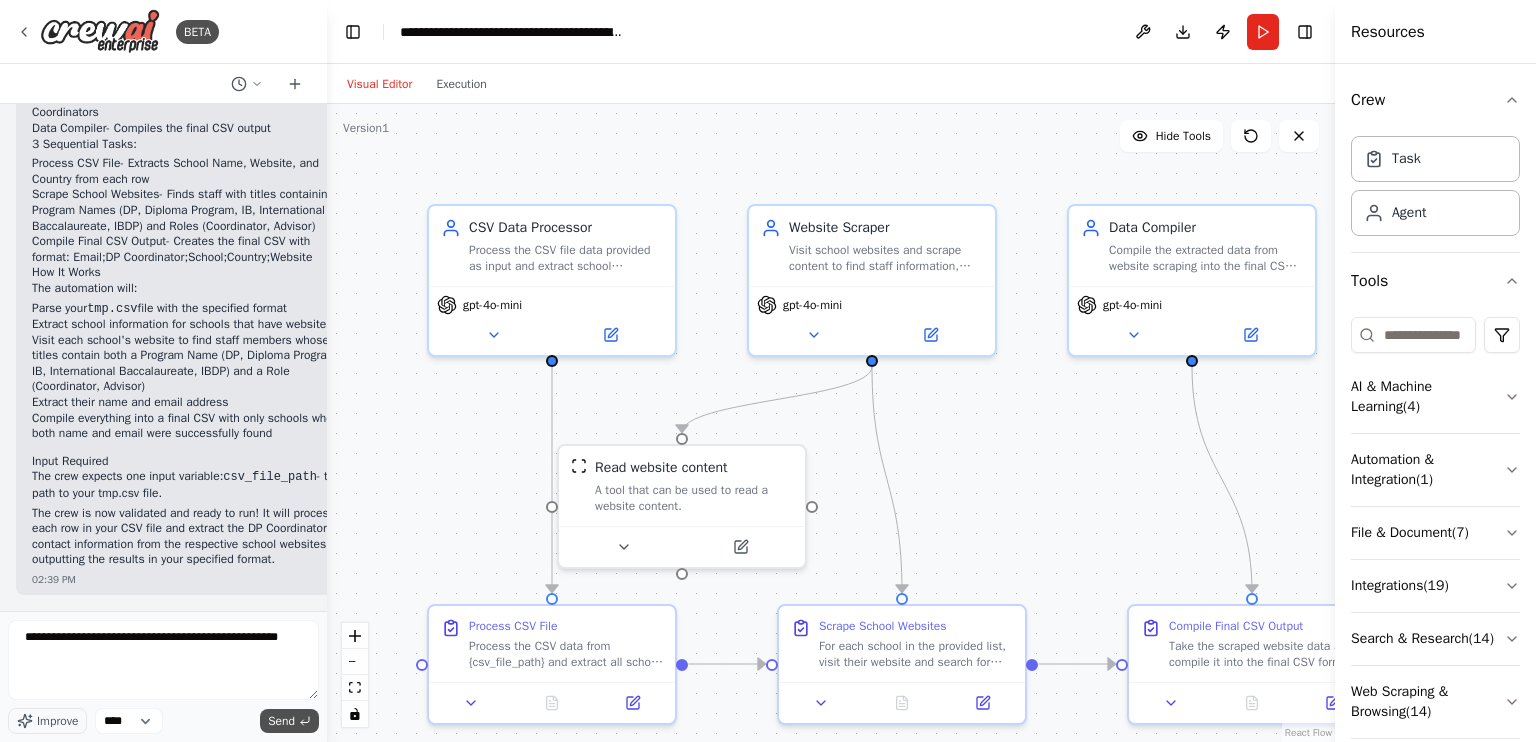 click on "Send" at bounding box center [281, 721] 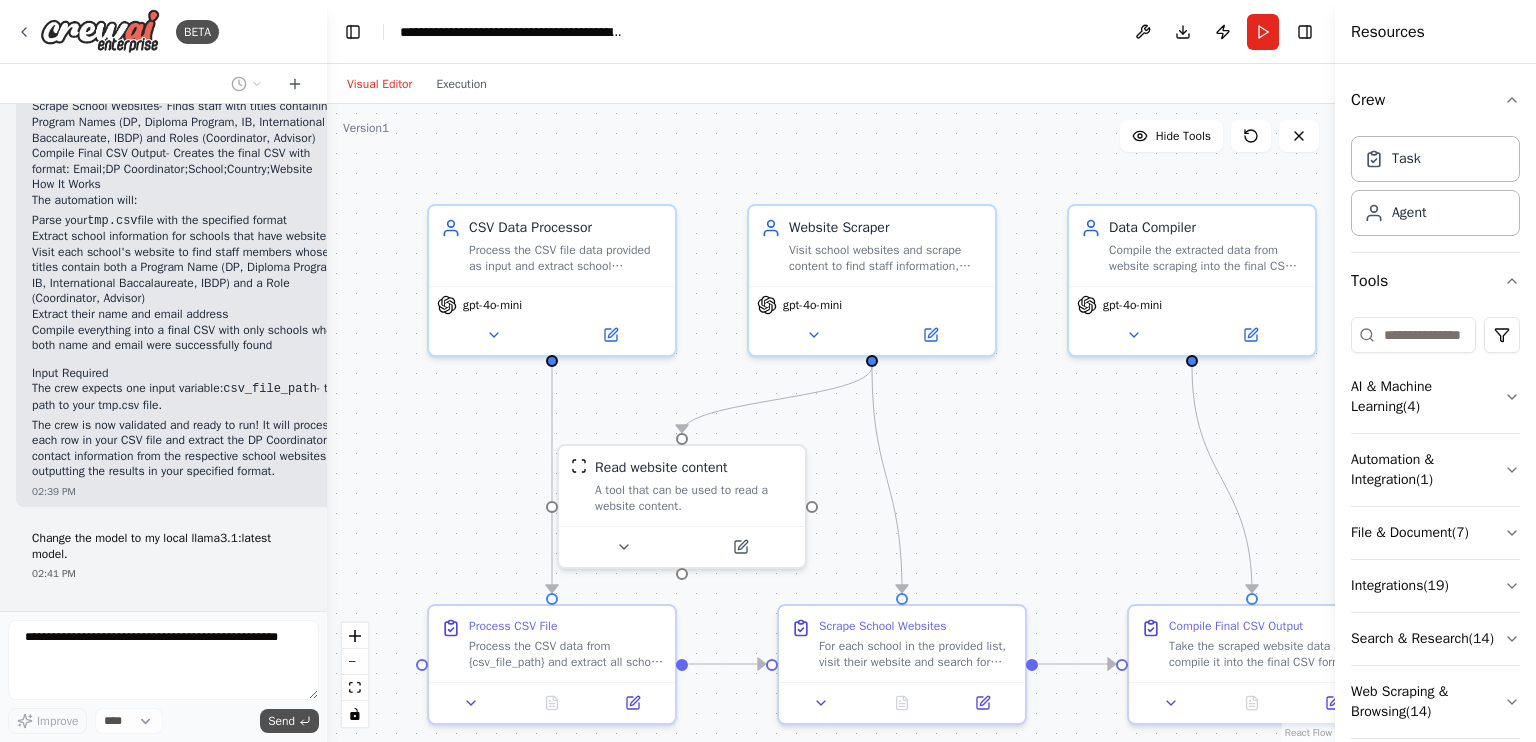 scroll, scrollTop: 3381, scrollLeft: 0, axis: vertical 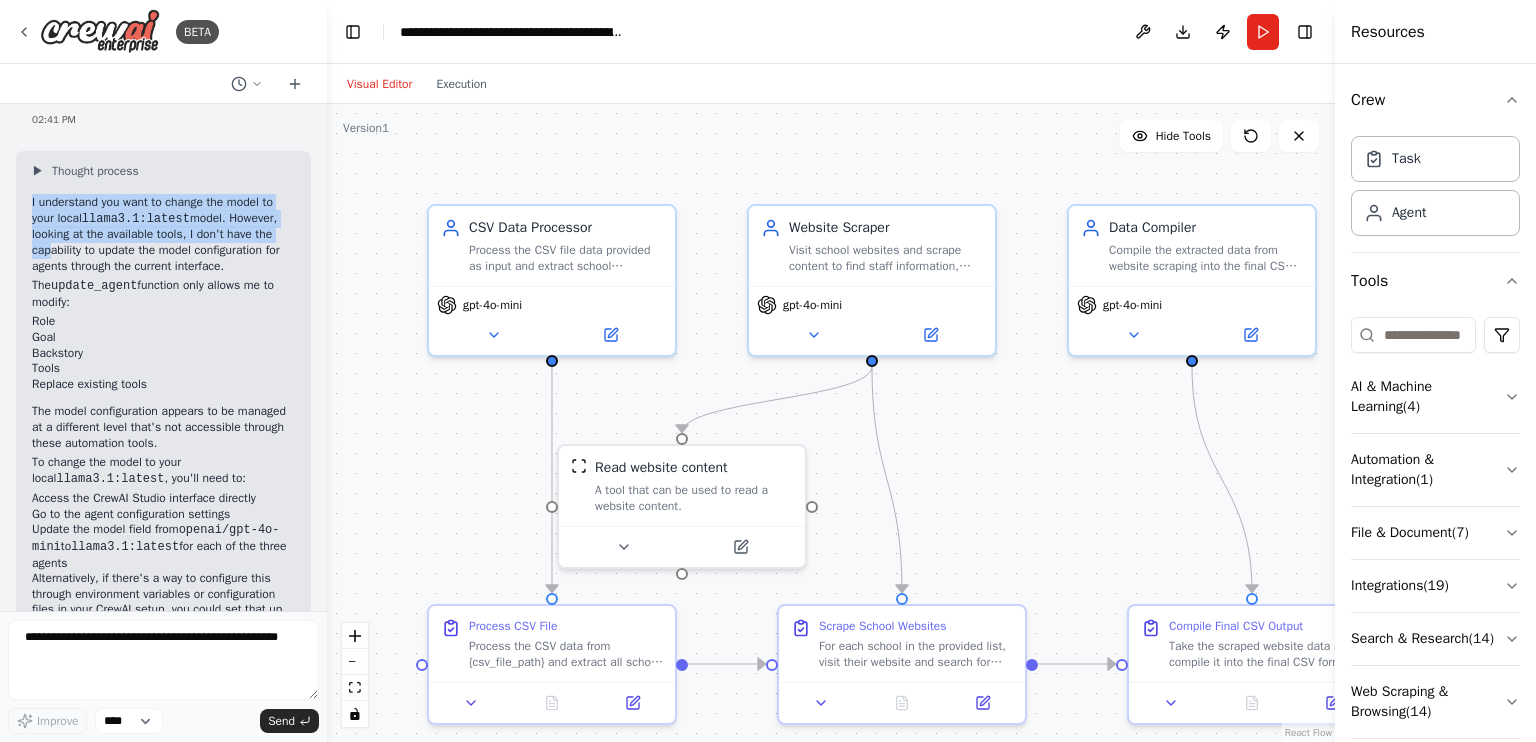 drag, startPoint x: 28, startPoint y: 239, endPoint x: 40, endPoint y: 294, distance: 56.293873 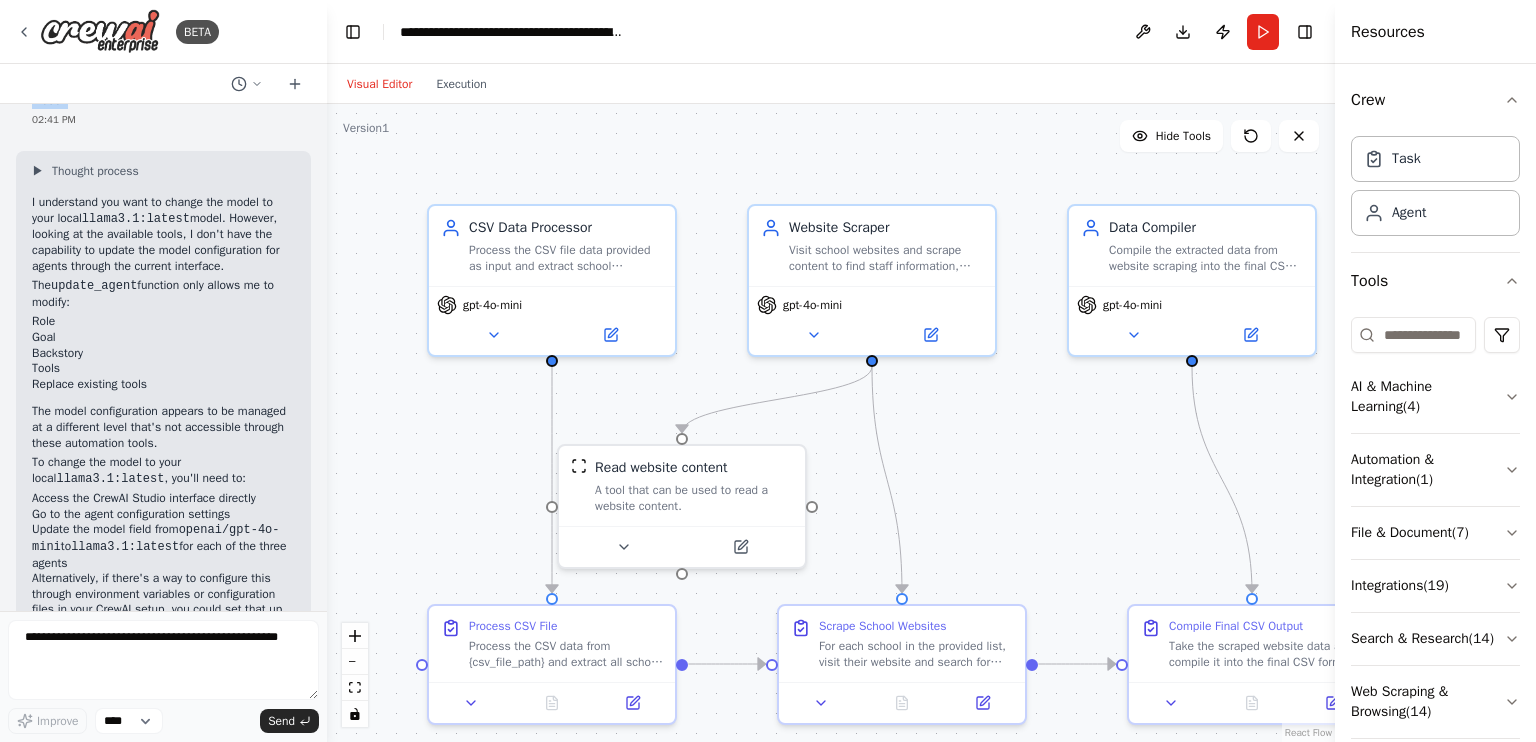 drag, startPoint x: 87, startPoint y: 141, endPoint x: 28, endPoint y: 129, distance: 60.207973 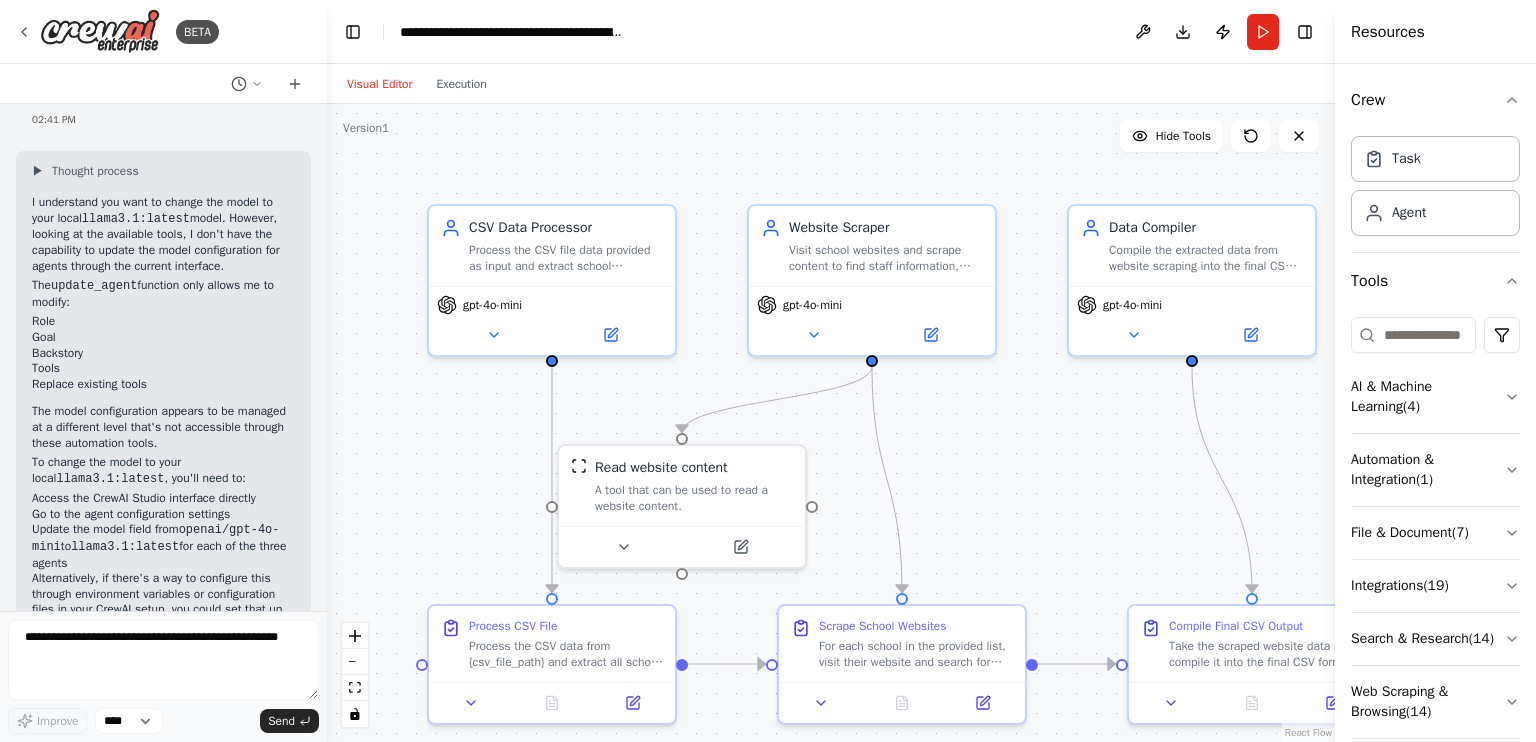click on "I understand you want to change the model to your local  llama3.1:latest  model. However, looking at the available tools, I don't have the capability to update the model configuration for agents through the current interface." at bounding box center [163, 234] 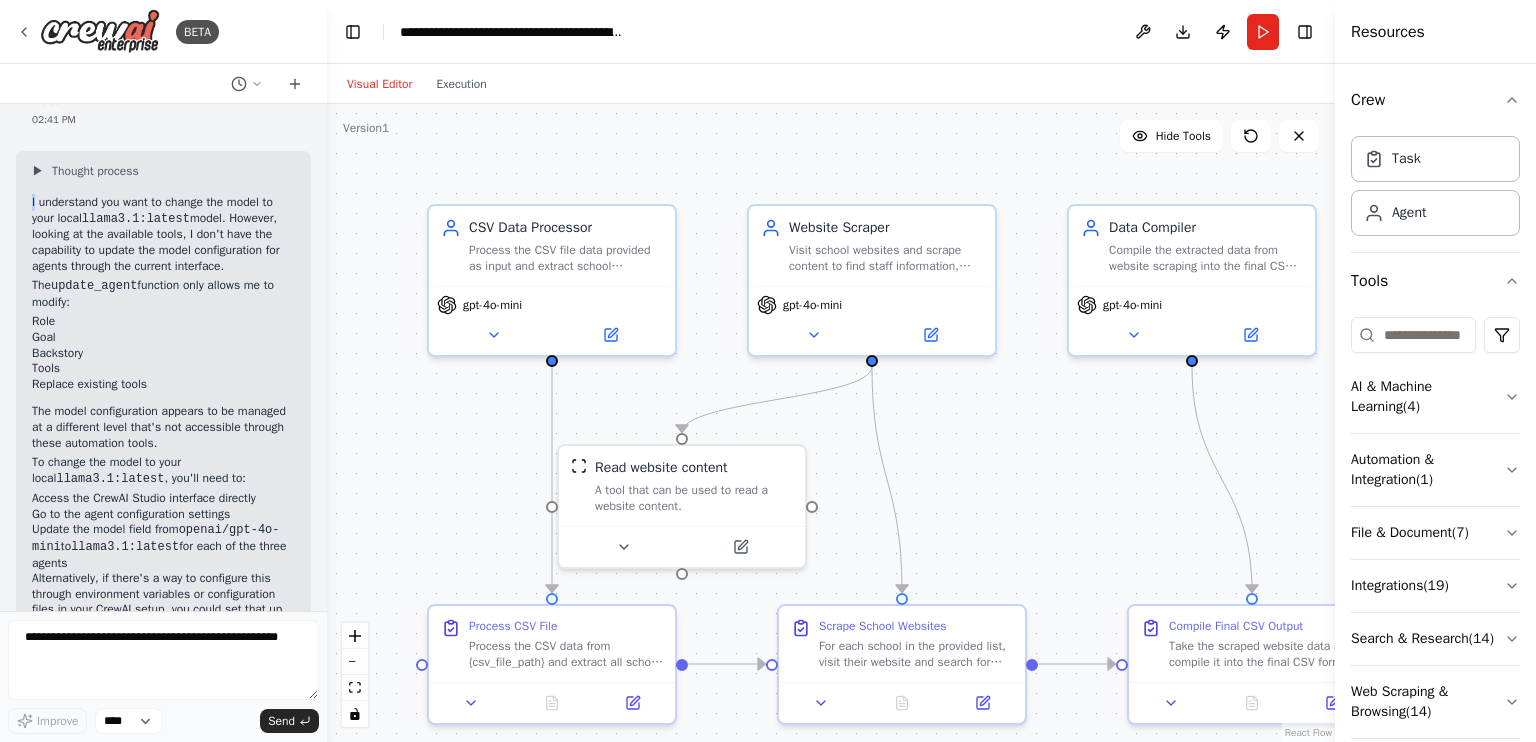 click on "I understand you want to change the model to your local  llama3.1:latest  model. However, looking at the available tools, I don't have the capability to update the model configuration for agents through the current interface." at bounding box center [163, 234] 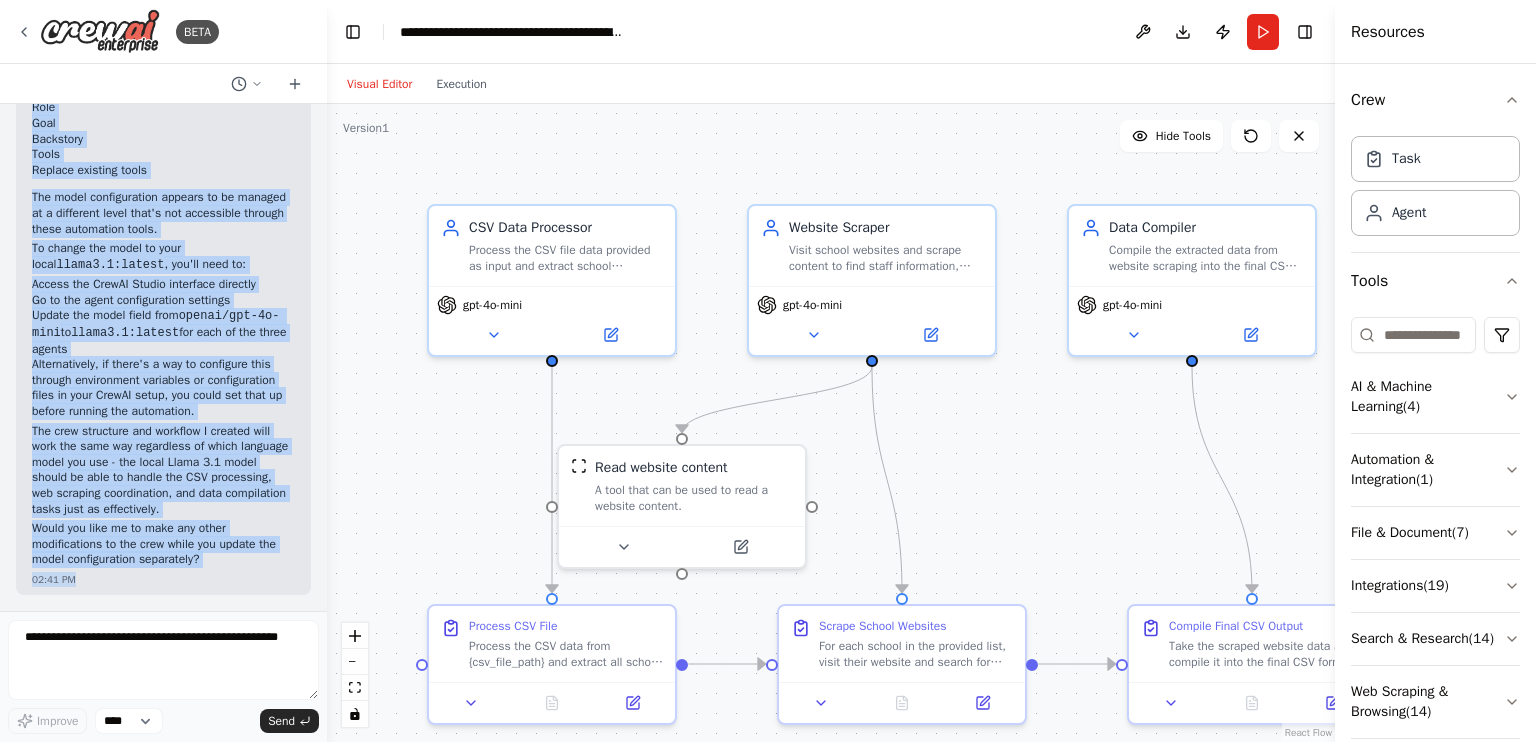 click on "▶ Thought process I understand you want to change the model to your local  llama3.1:latest  model. However, looking at the available tools, I don't have the capability to update the model configuration for agents through the current interface.
The  update_agent  function only allows me to modify:
Role
Goal
Backstory
Tools
Replace existing tools
The model configuration appears to be managed at a different level that's not accessible through these automation tools.
To change the model to your local  llama3.1:latest , you'll need to:
Access the CrewAI Studio interface directly
Go to the agent configuration settings
Update the model field from  openai/gpt-4o-mini  to  llama3.1:latest  for each of the three agents
Alternatively, if there's a way to configure this through environment variables or configuration files in your CrewAI setup, you could set that up before running the automation.
02:41 PM" at bounding box center (163, 266) 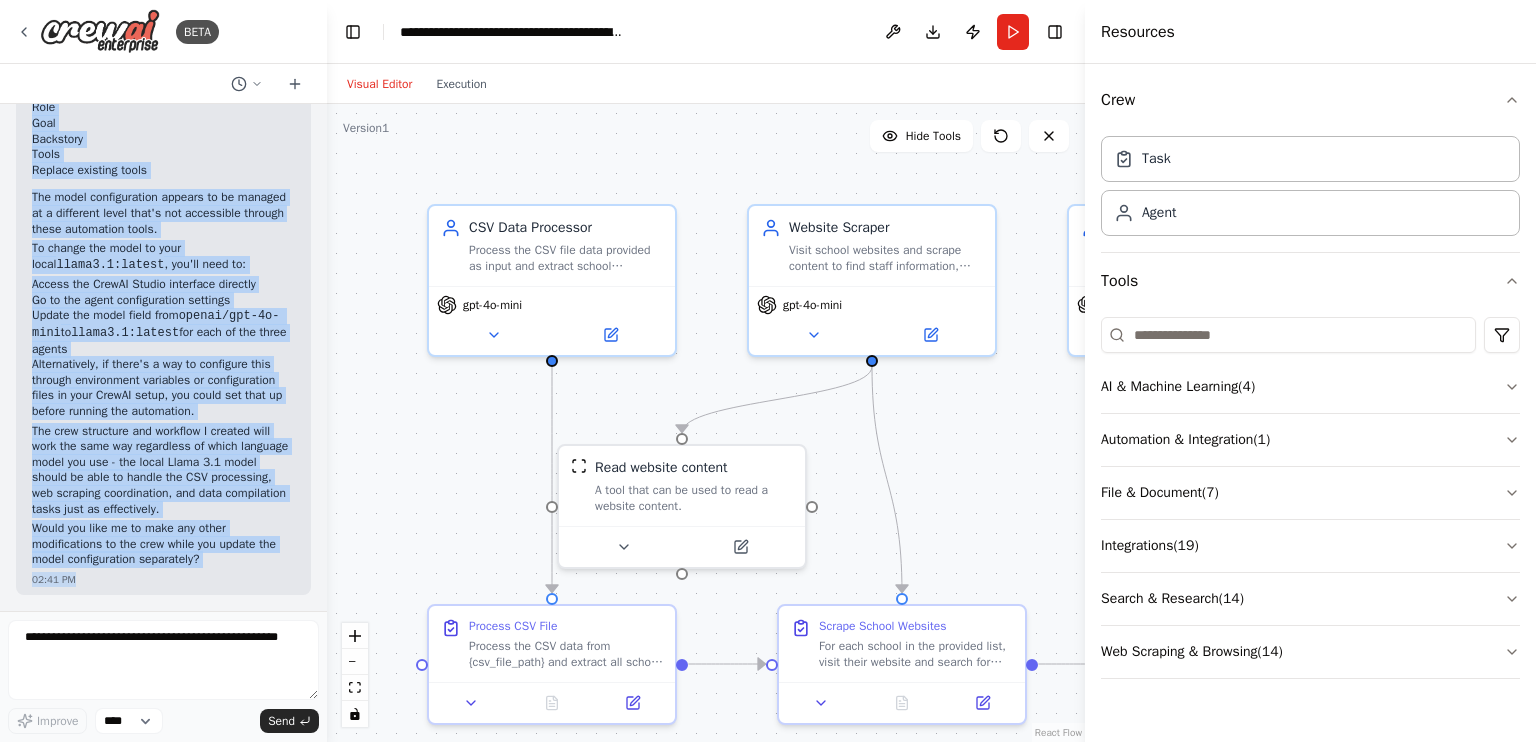 drag, startPoint x: 1336, startPoint y: 143, endPoint x: 1085, endPoint y: 149, distance: 251.0717 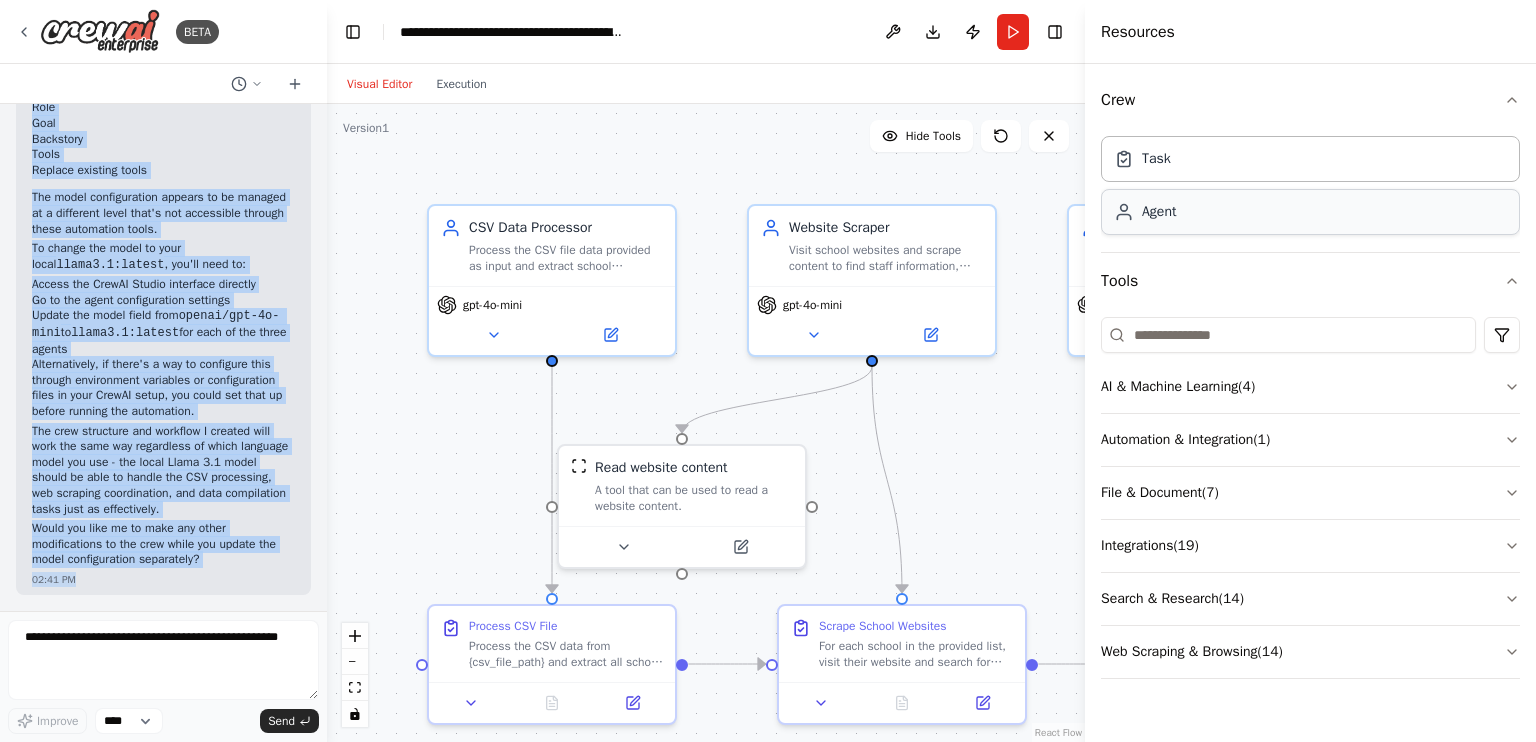 click on "Agent" at bounding box center (1310, 212) 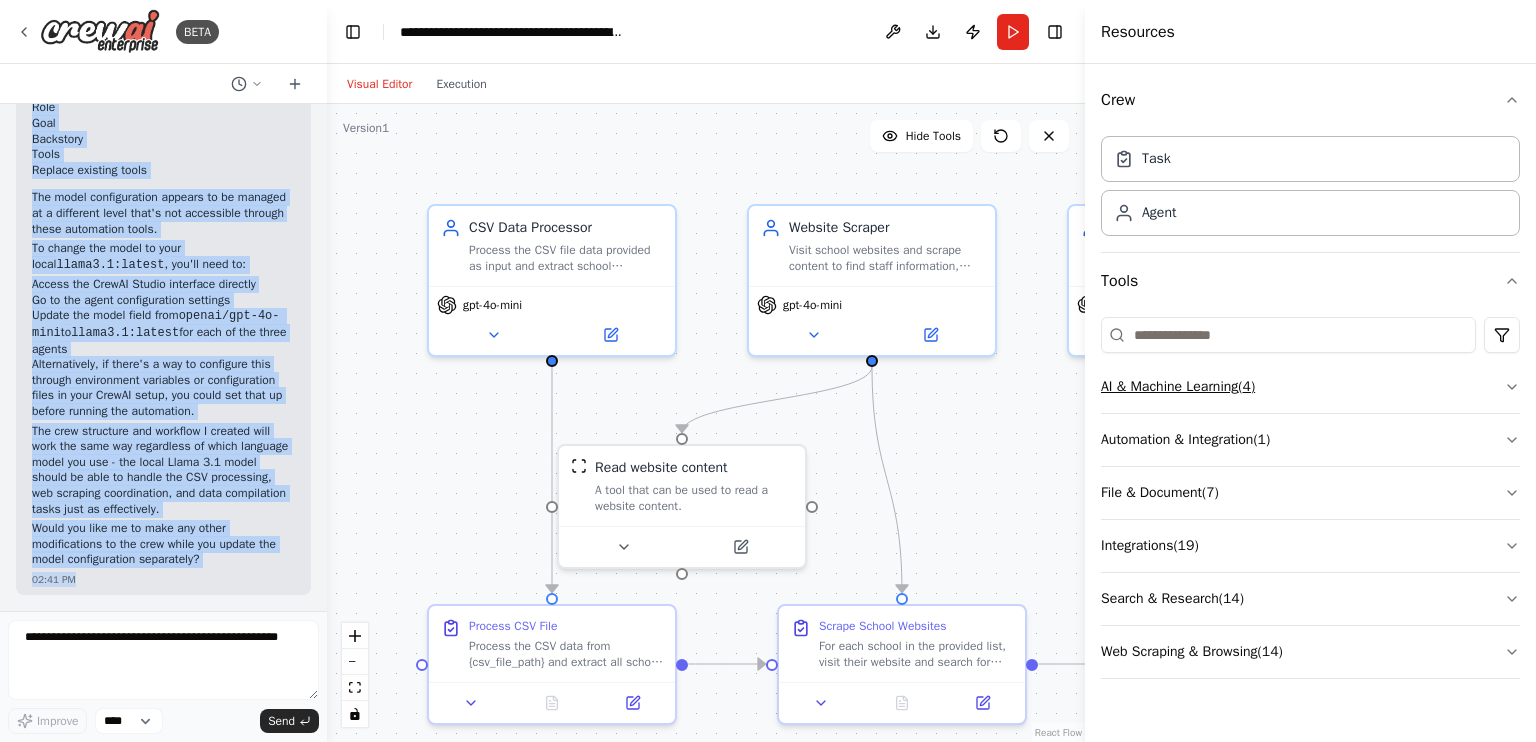 click 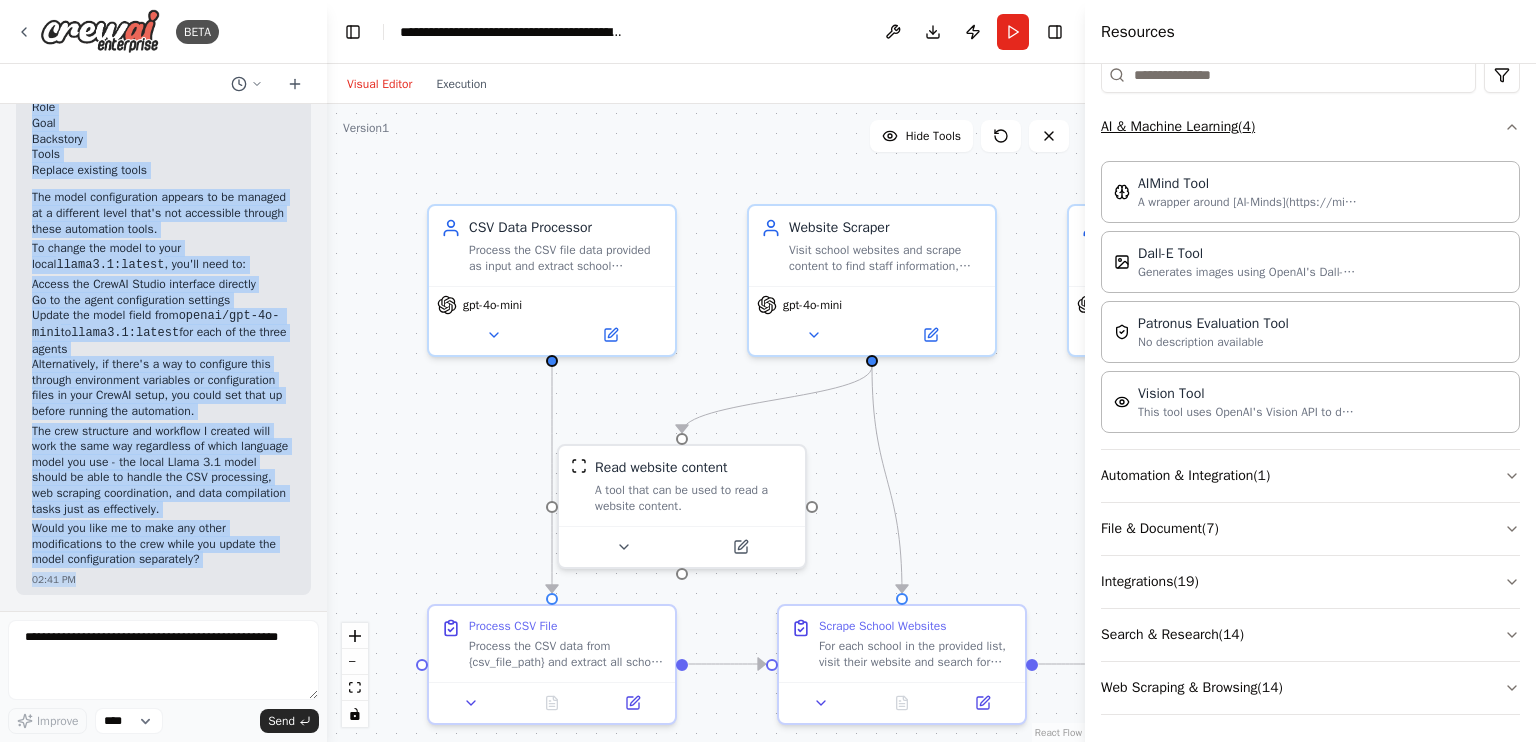 scroll, scrollTop: 0, scrollLeft: 0, axis: both 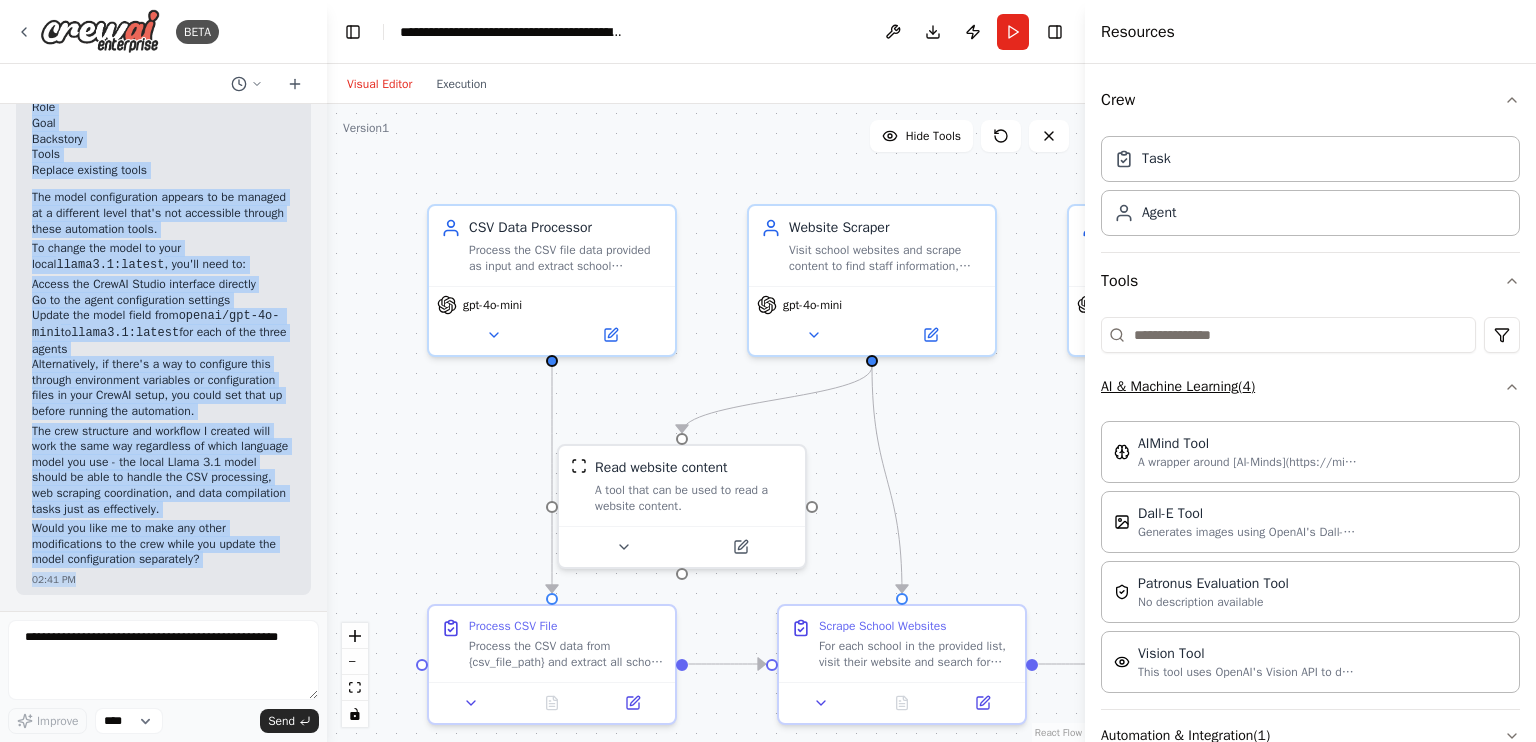 click 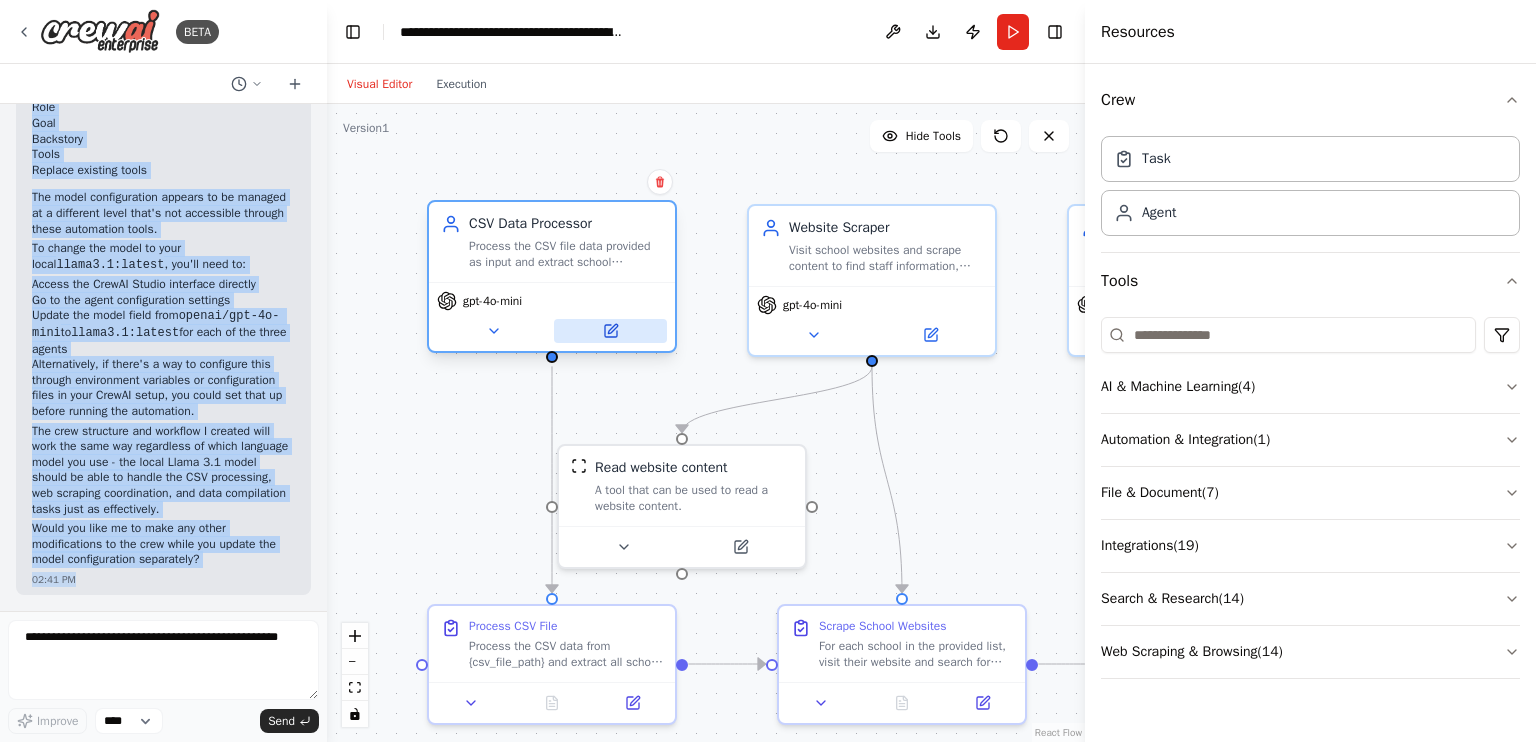 click 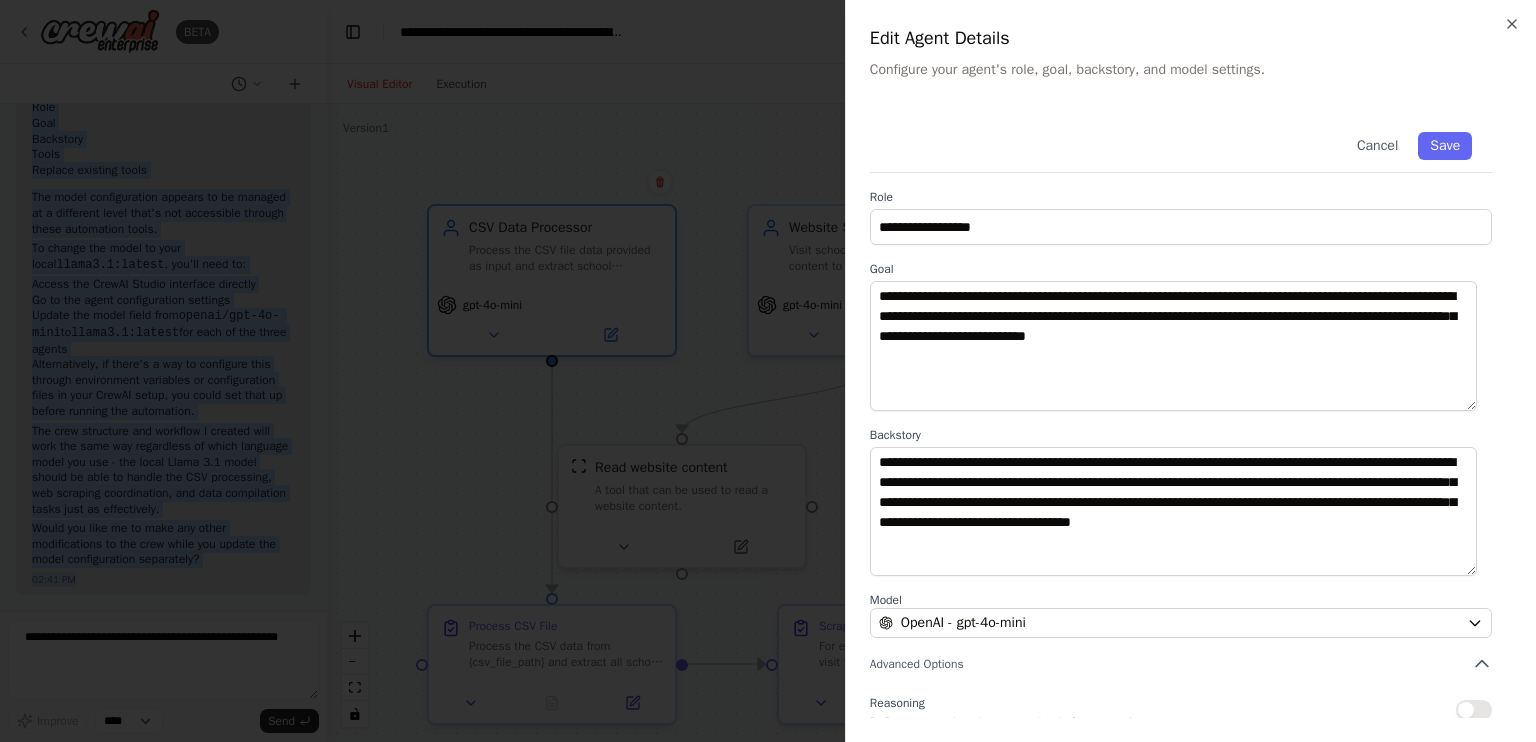 scroll, scrollTop: 161, scrollLeft: 0, axis: vertical 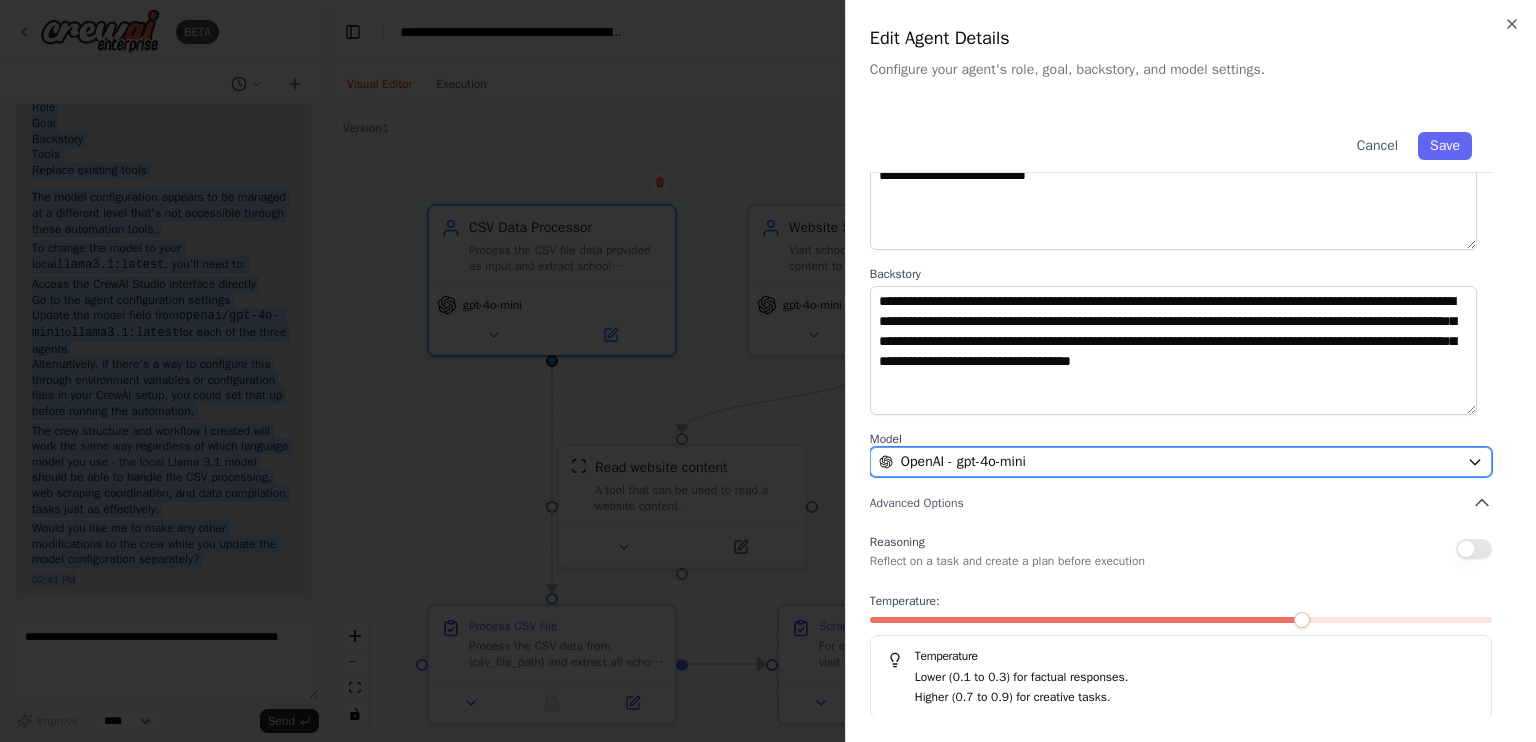 click 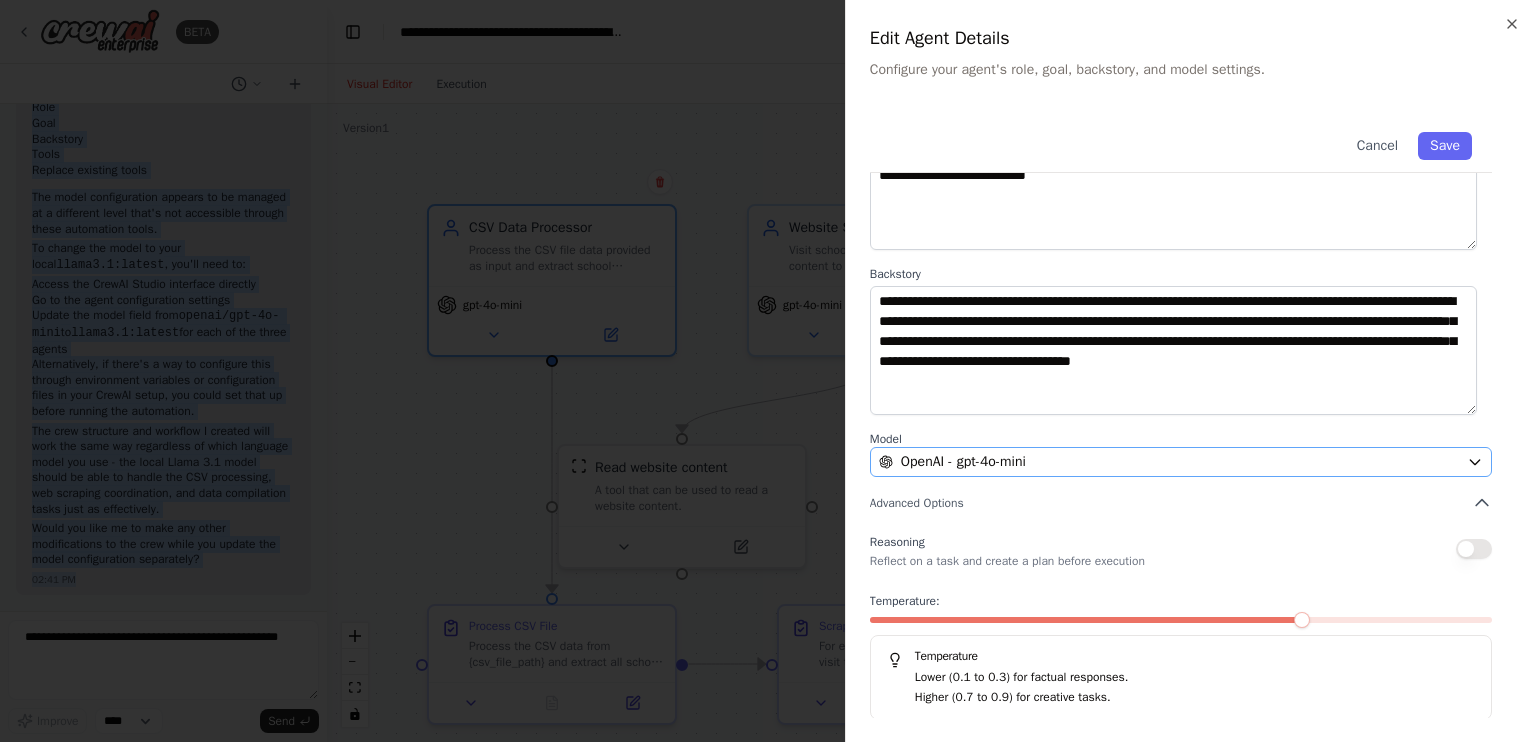 scroll, scrollTop: 0, scrollLeft: 0, axis: both 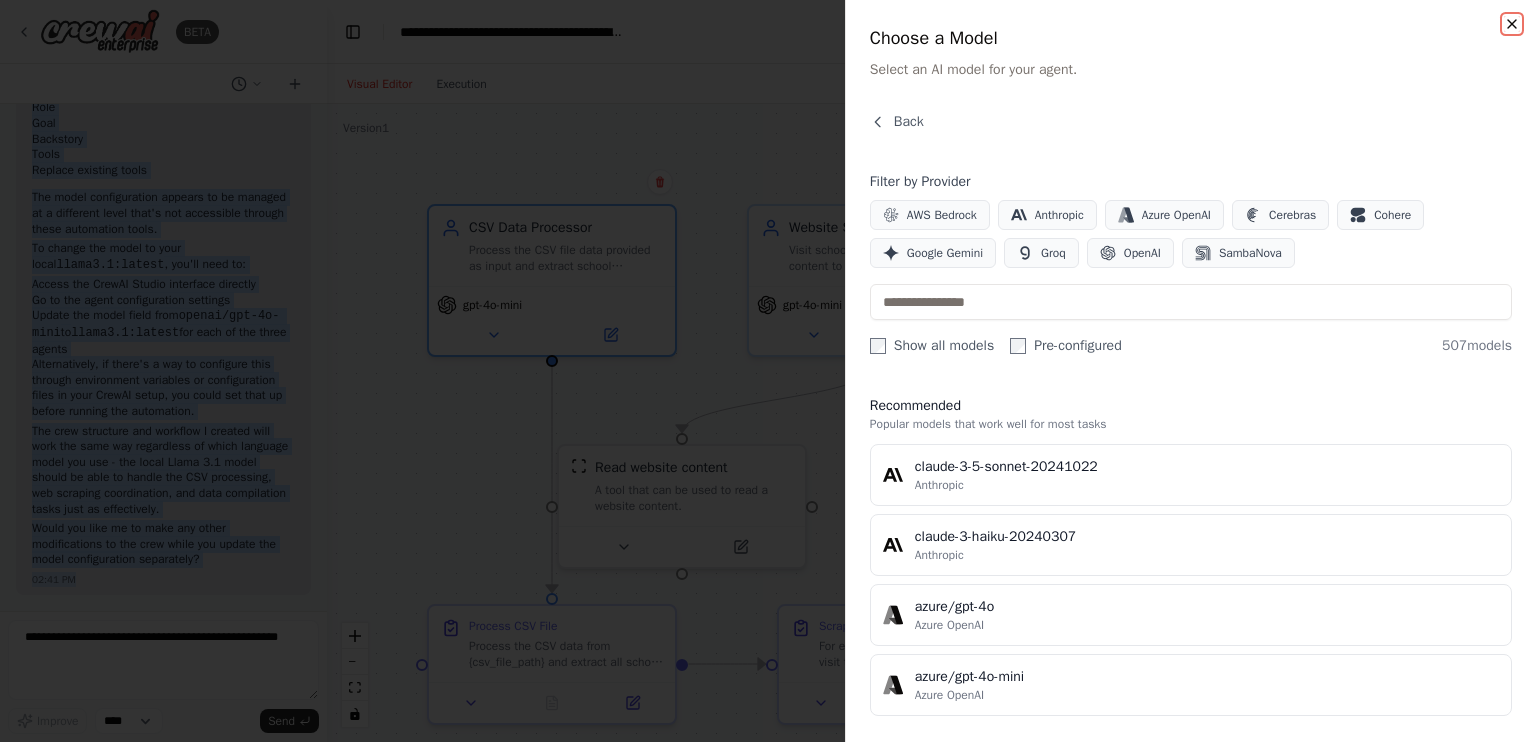 click 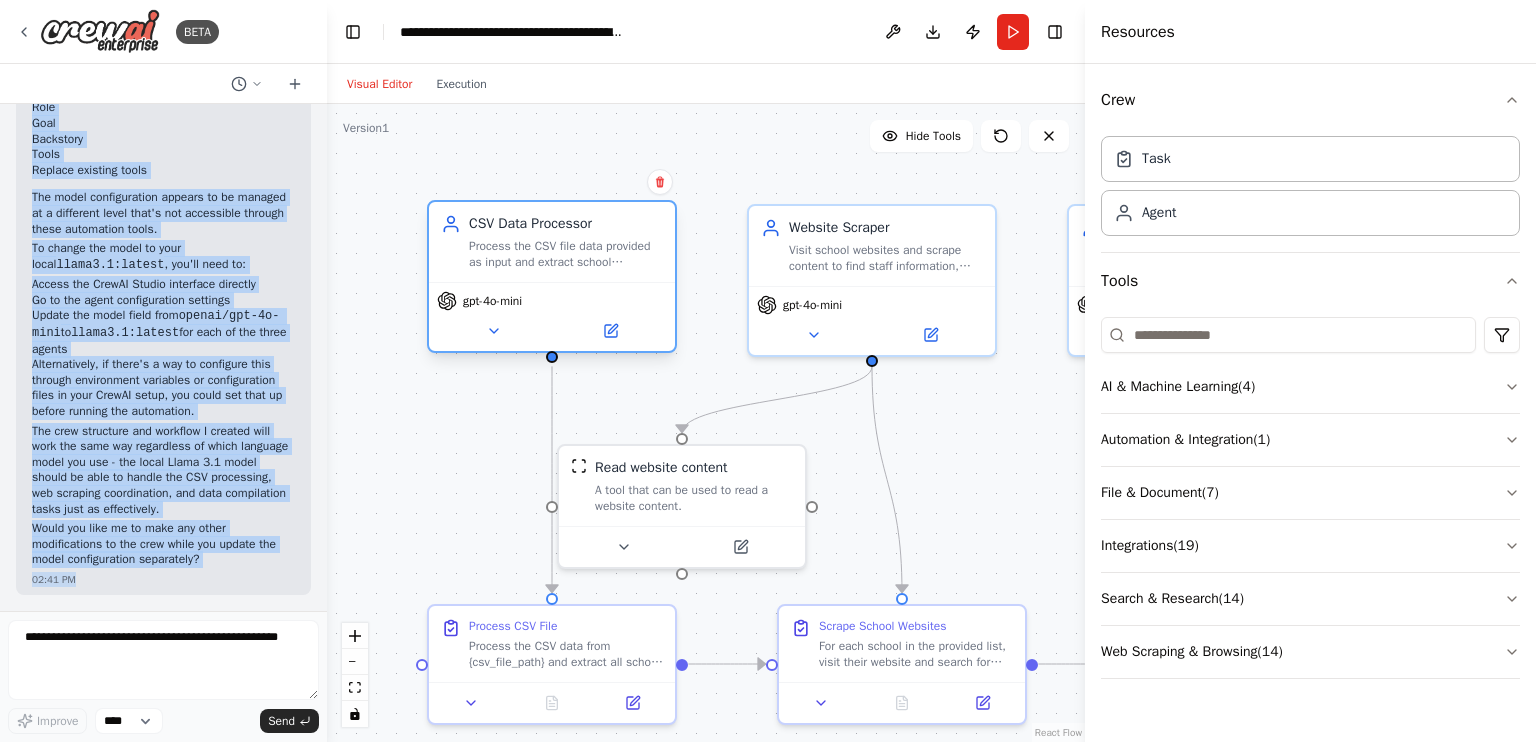 click on "CSV Data Processor Process the CSV file data provided as input and extract school information including School Name, Website, and Country for each row. Parse the semicolon-separated CSV content manually to extract the required data fields for further processing by other agents." at bounding box center [552, 242] 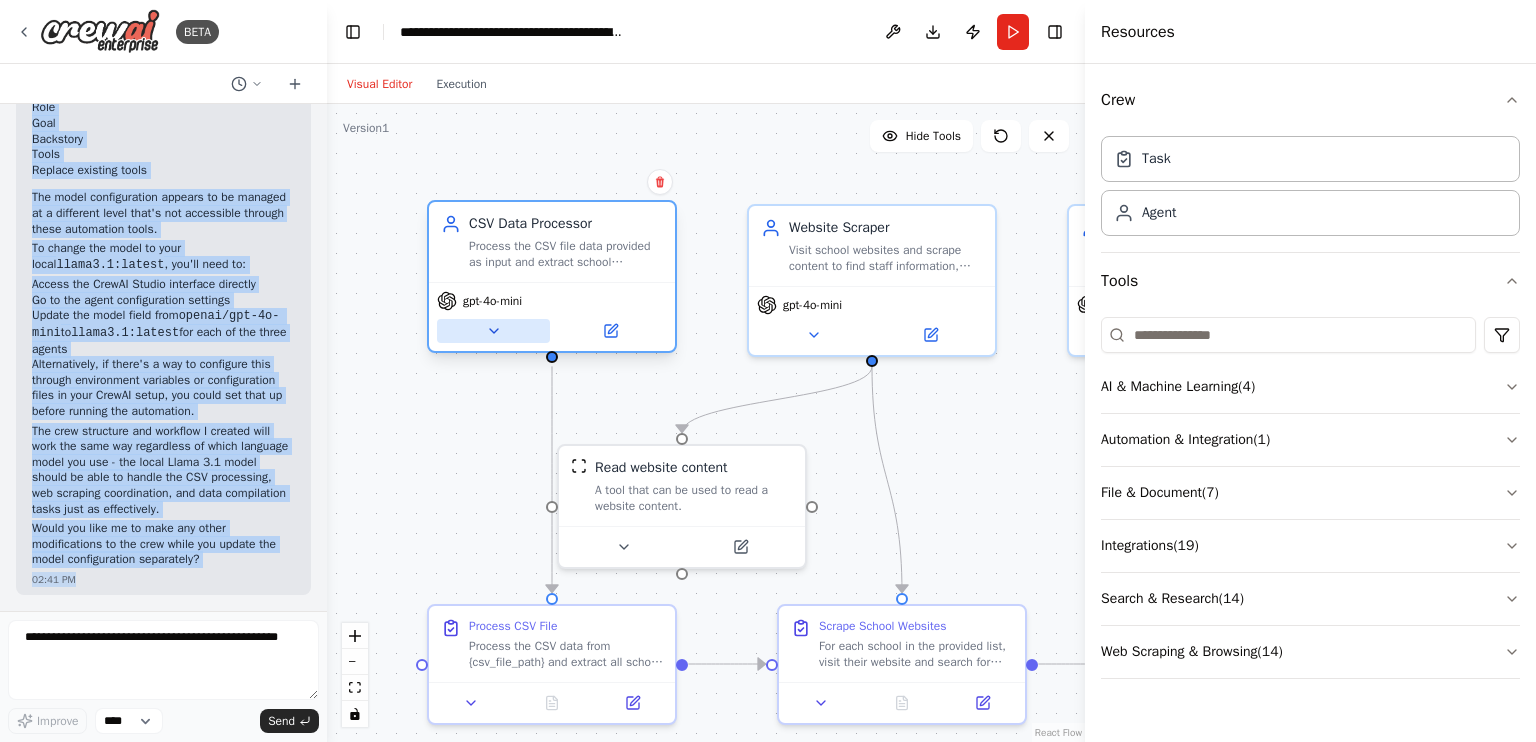 click 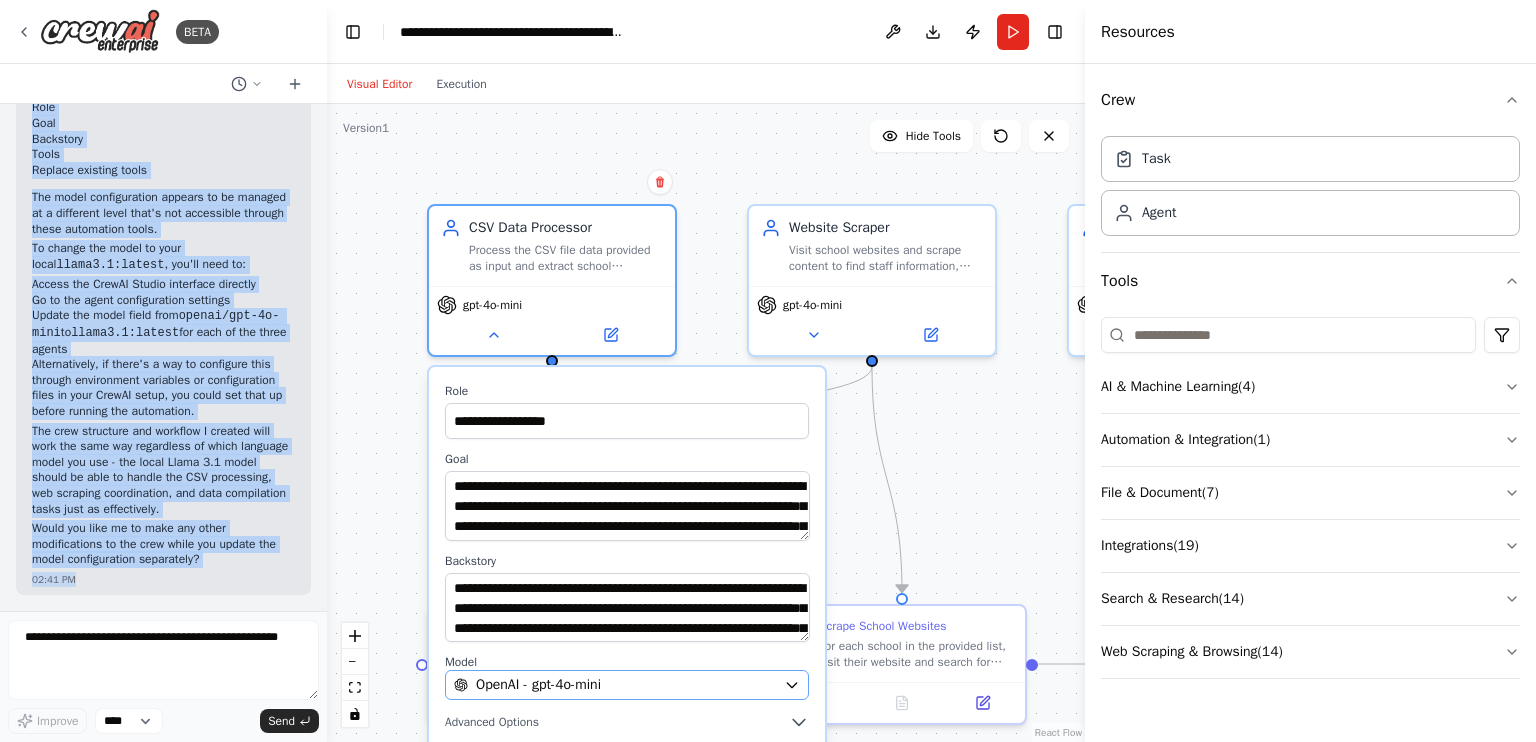type 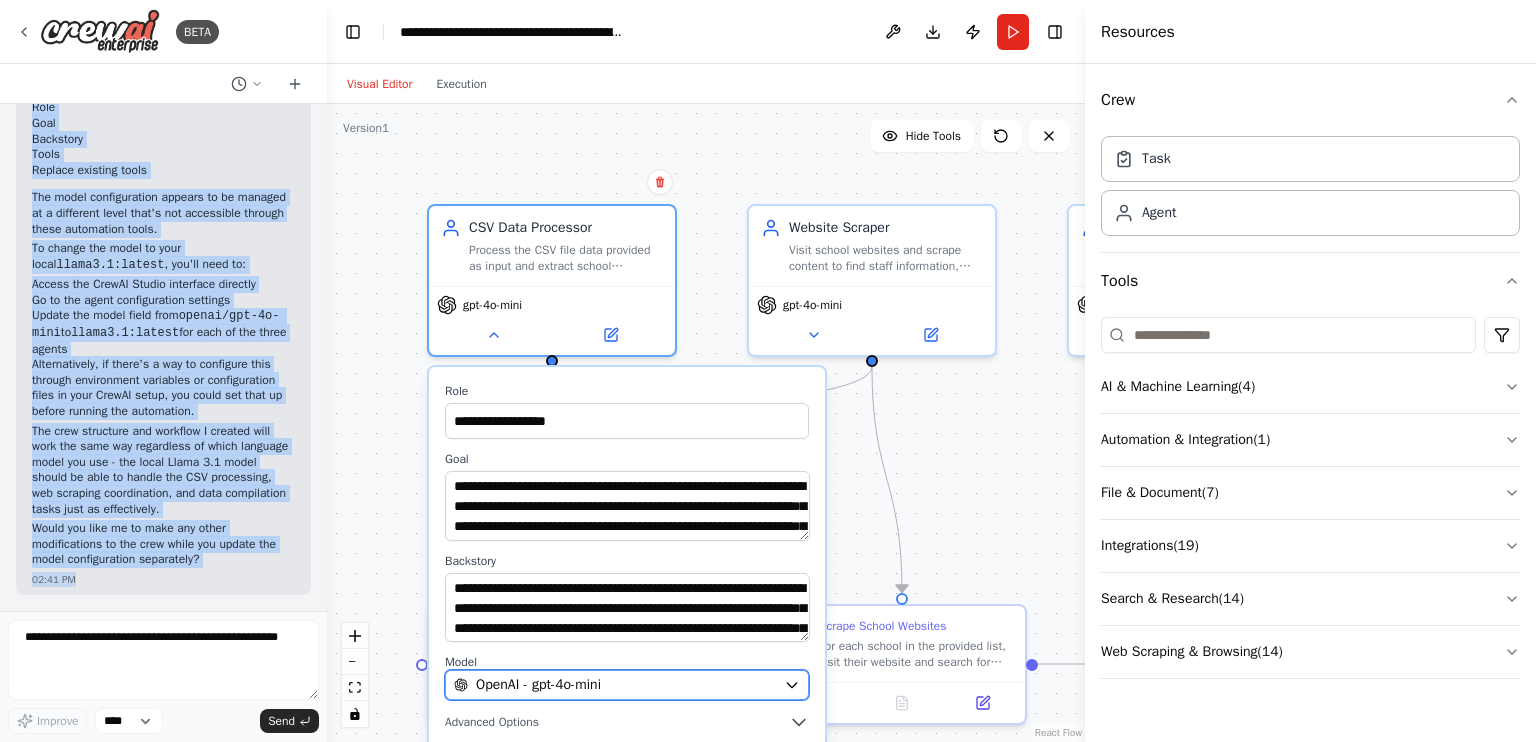 click 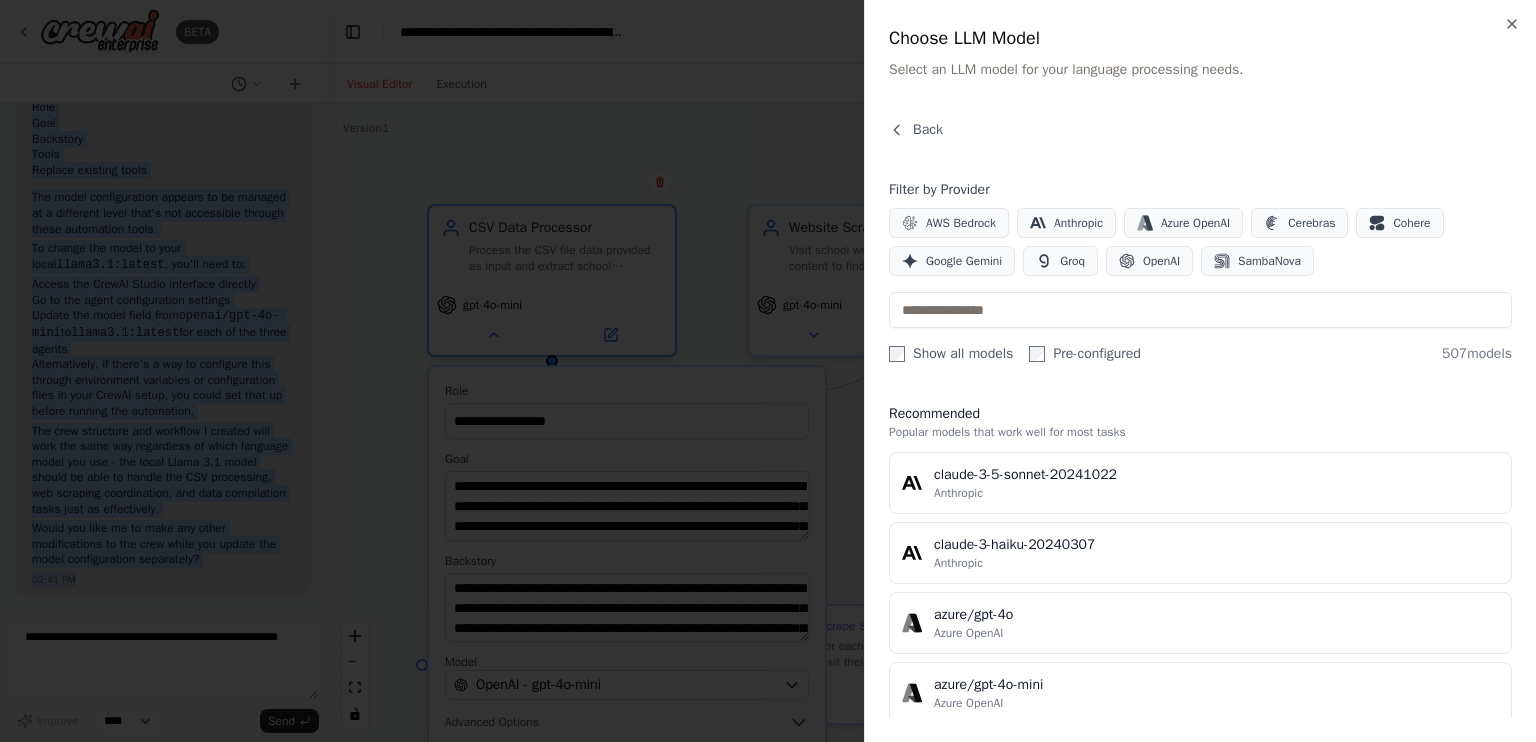 type 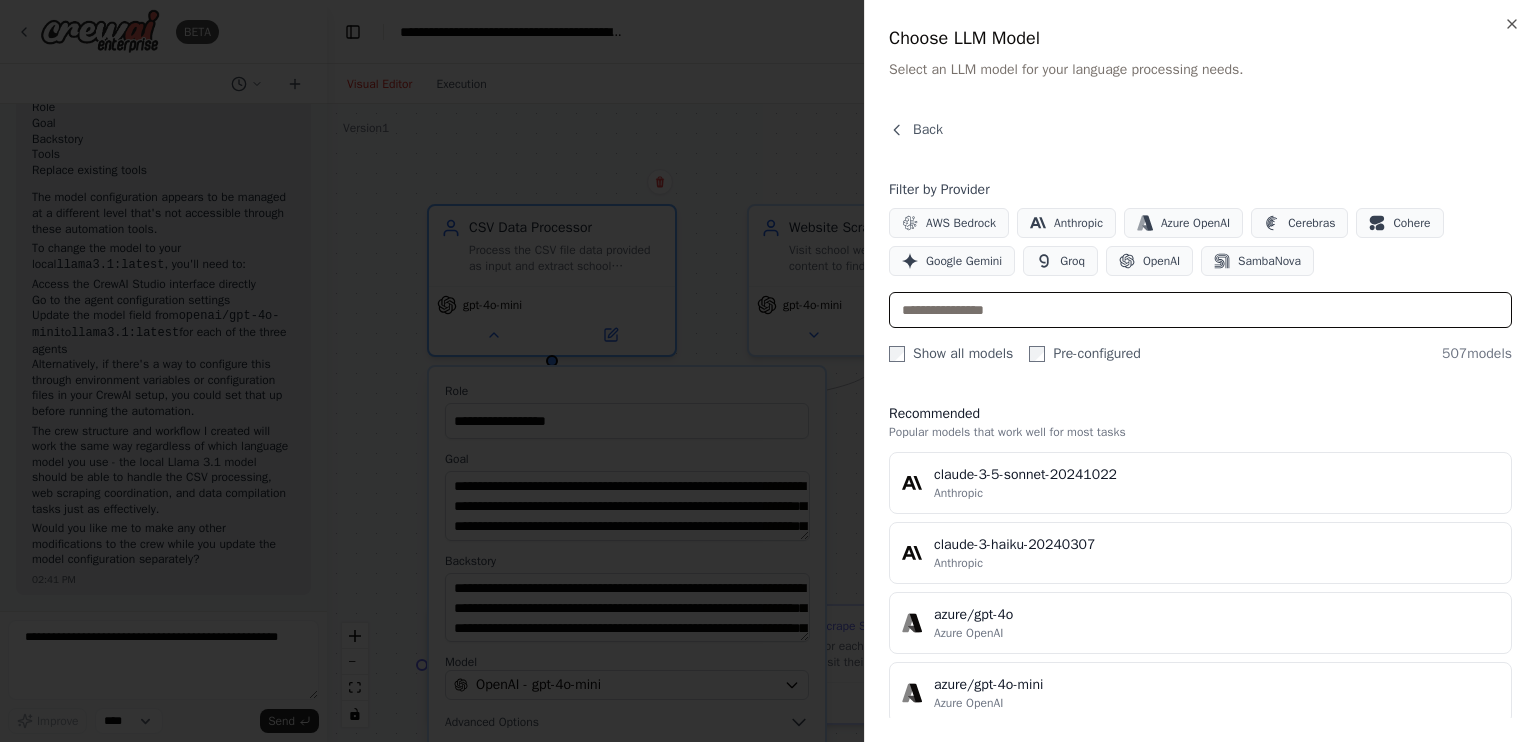 click at bounding box center [1200, 310] 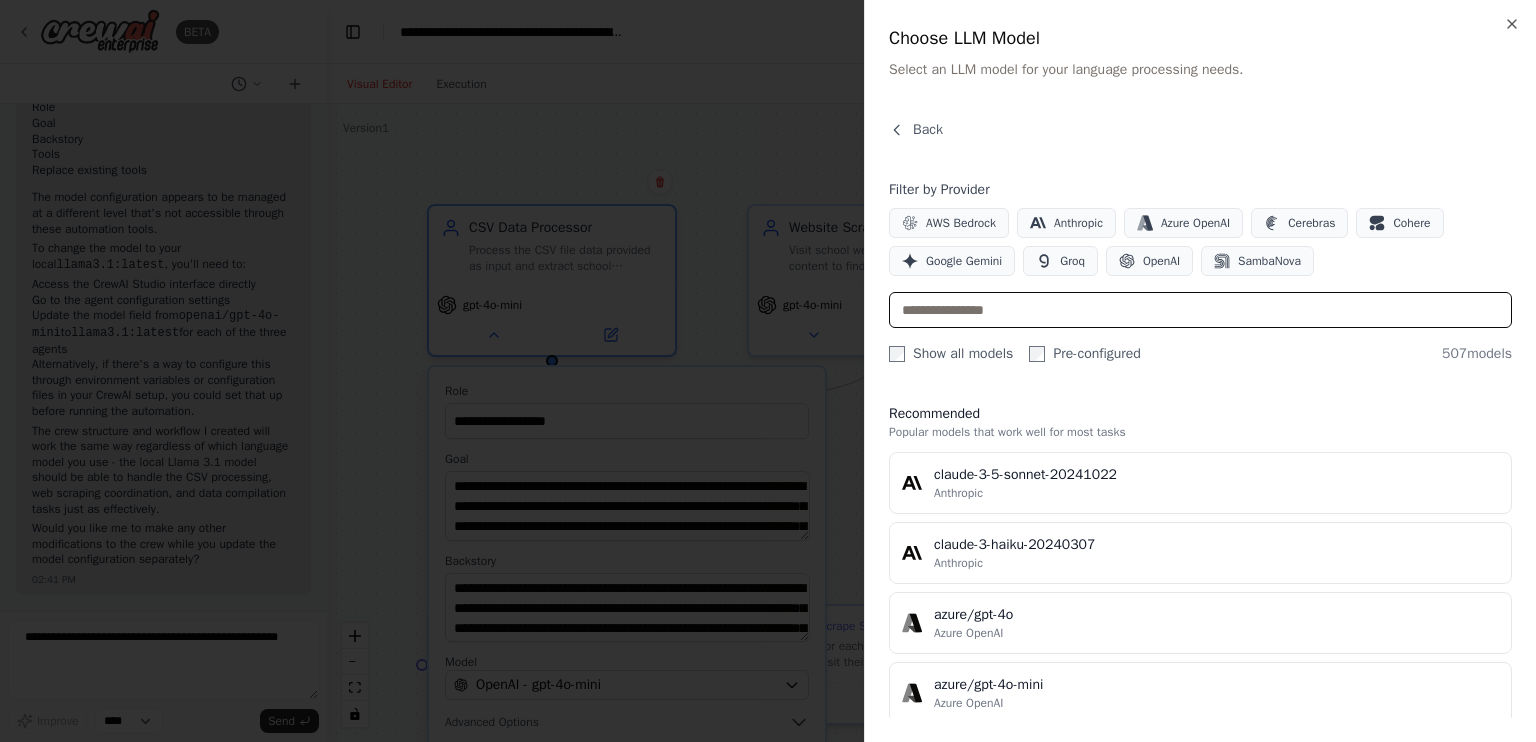 paste on "**********" 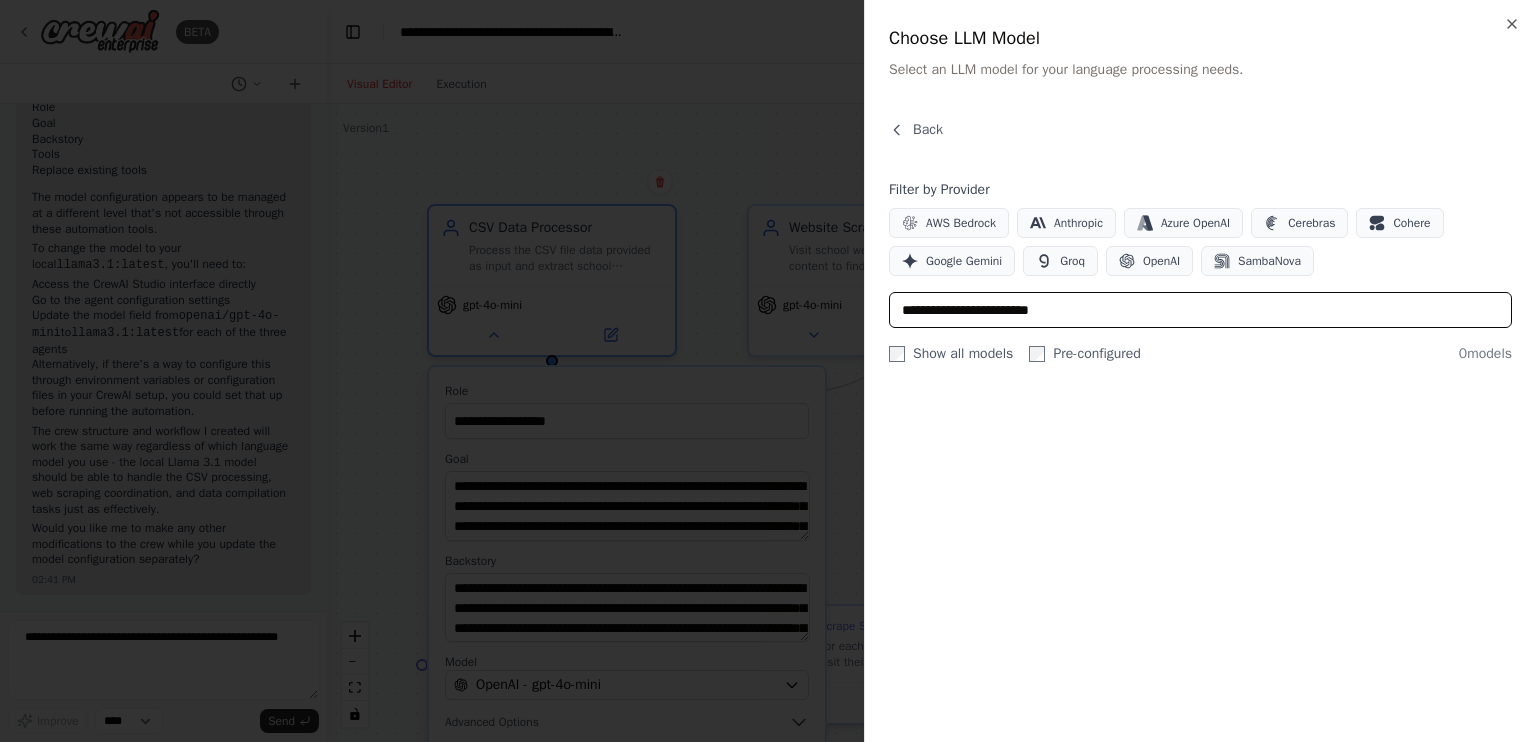 type on "**********" 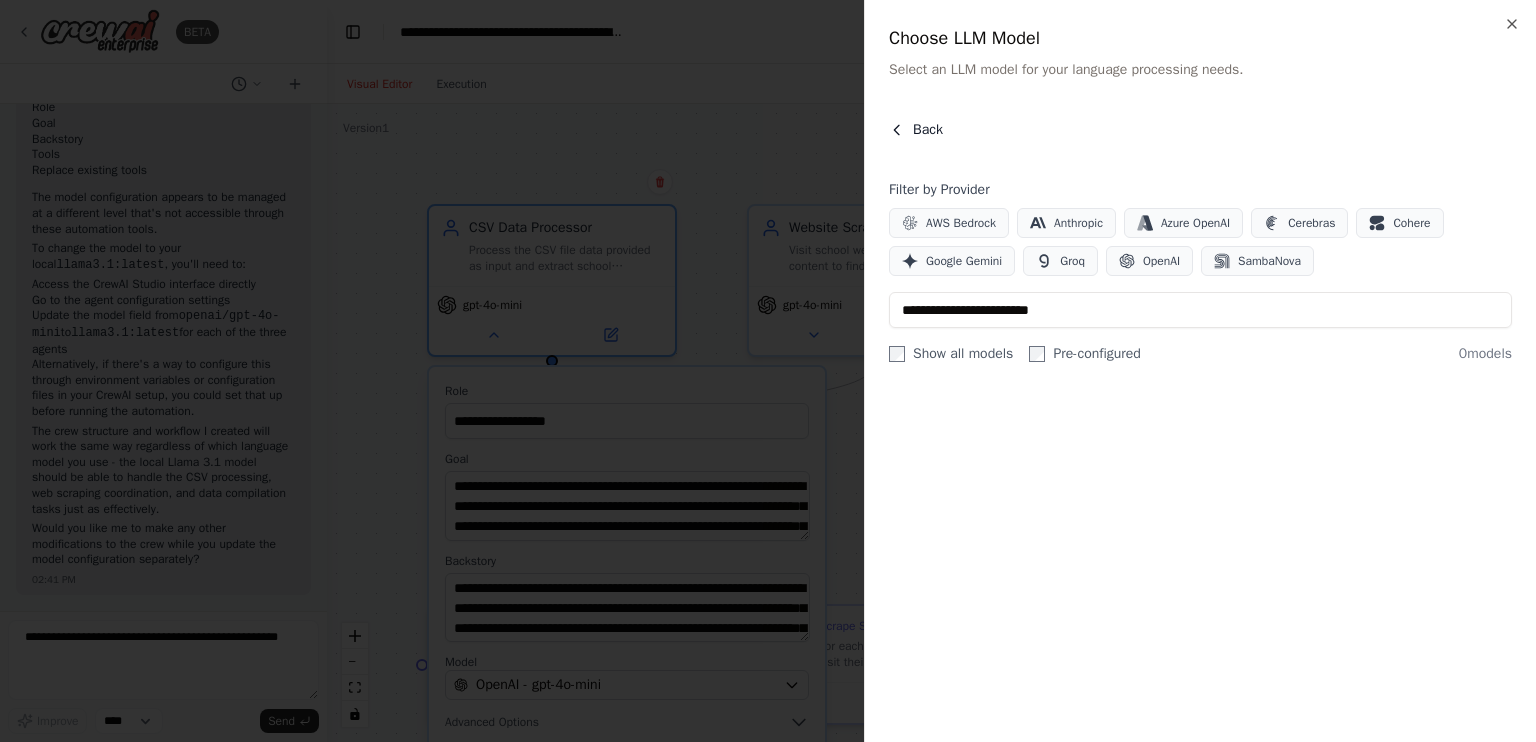 click 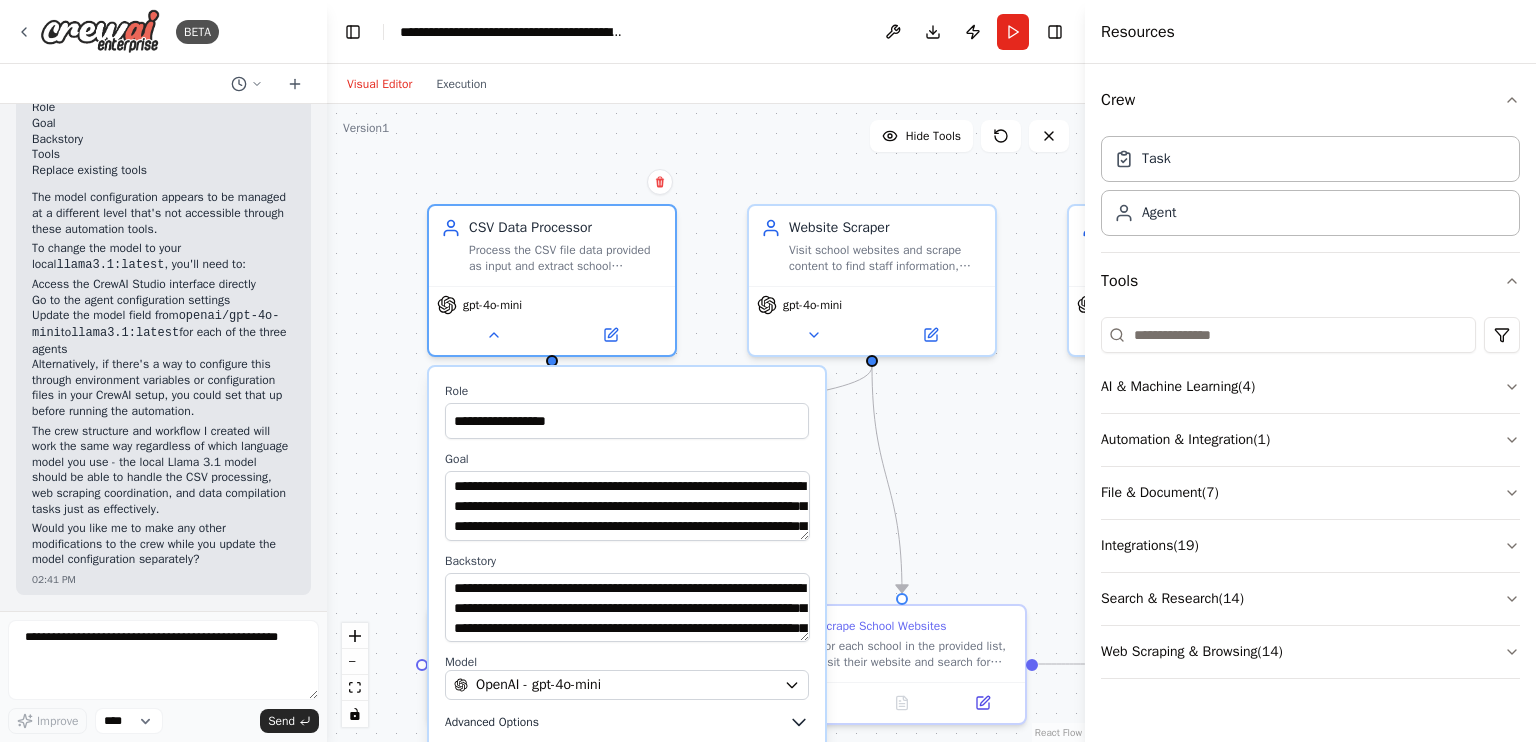 click 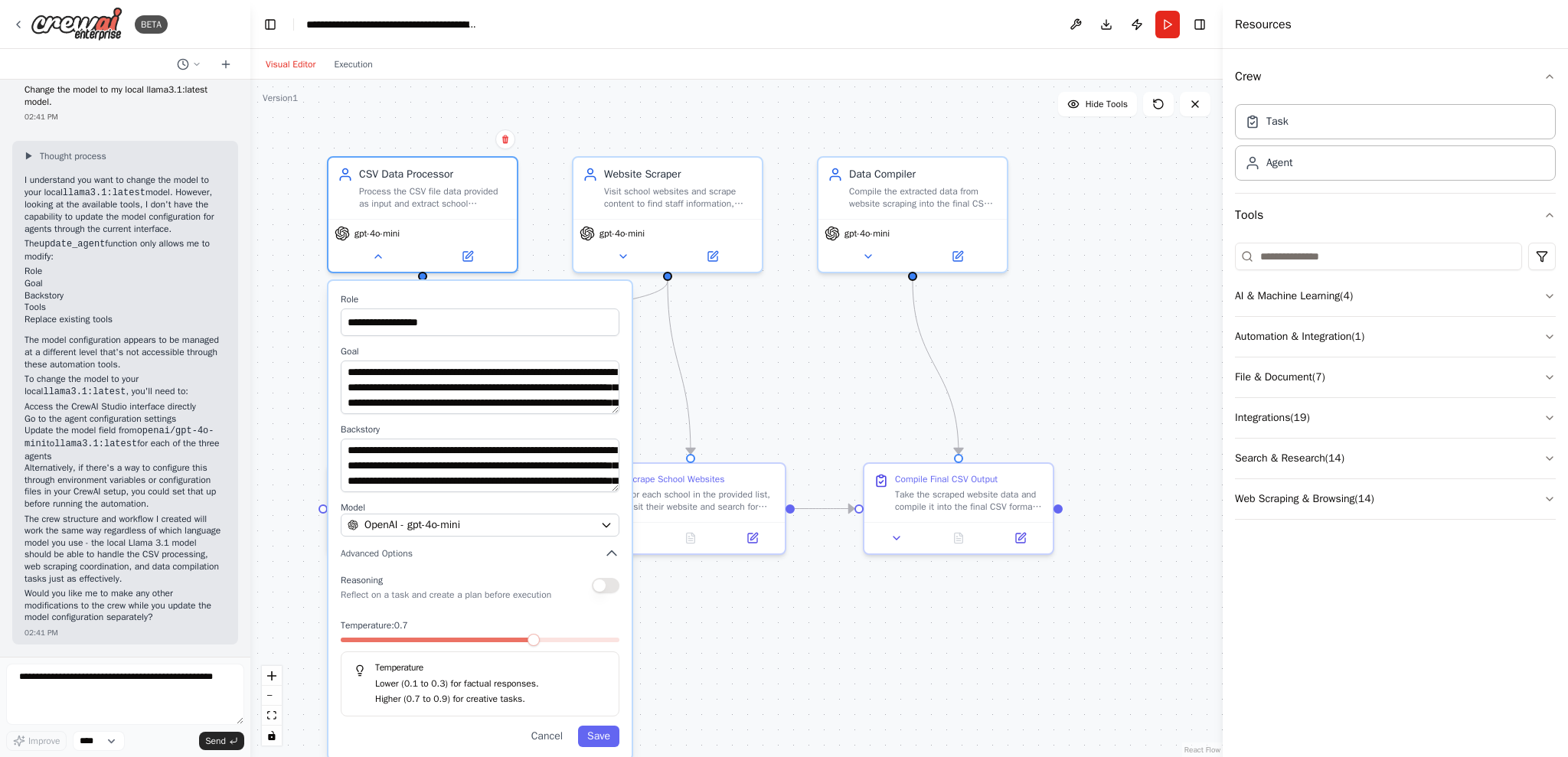 scroll, scrollTop: 2945, scrollLeft: 0, axis: vertical 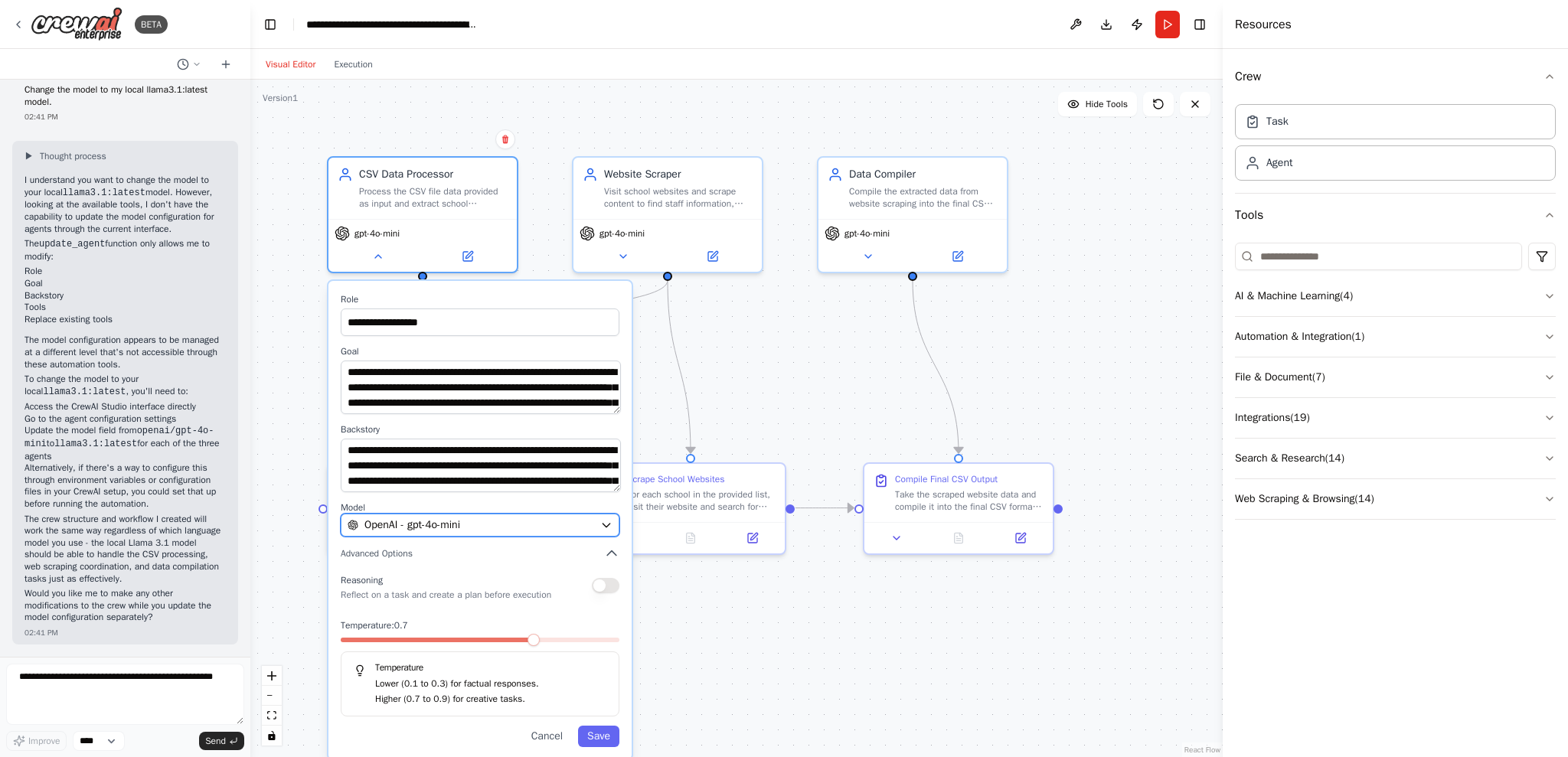 drag, startPoint x: 1112, startPoint y: 0, endPoint x: 606, endPoint y: 518, distance: 724.12706 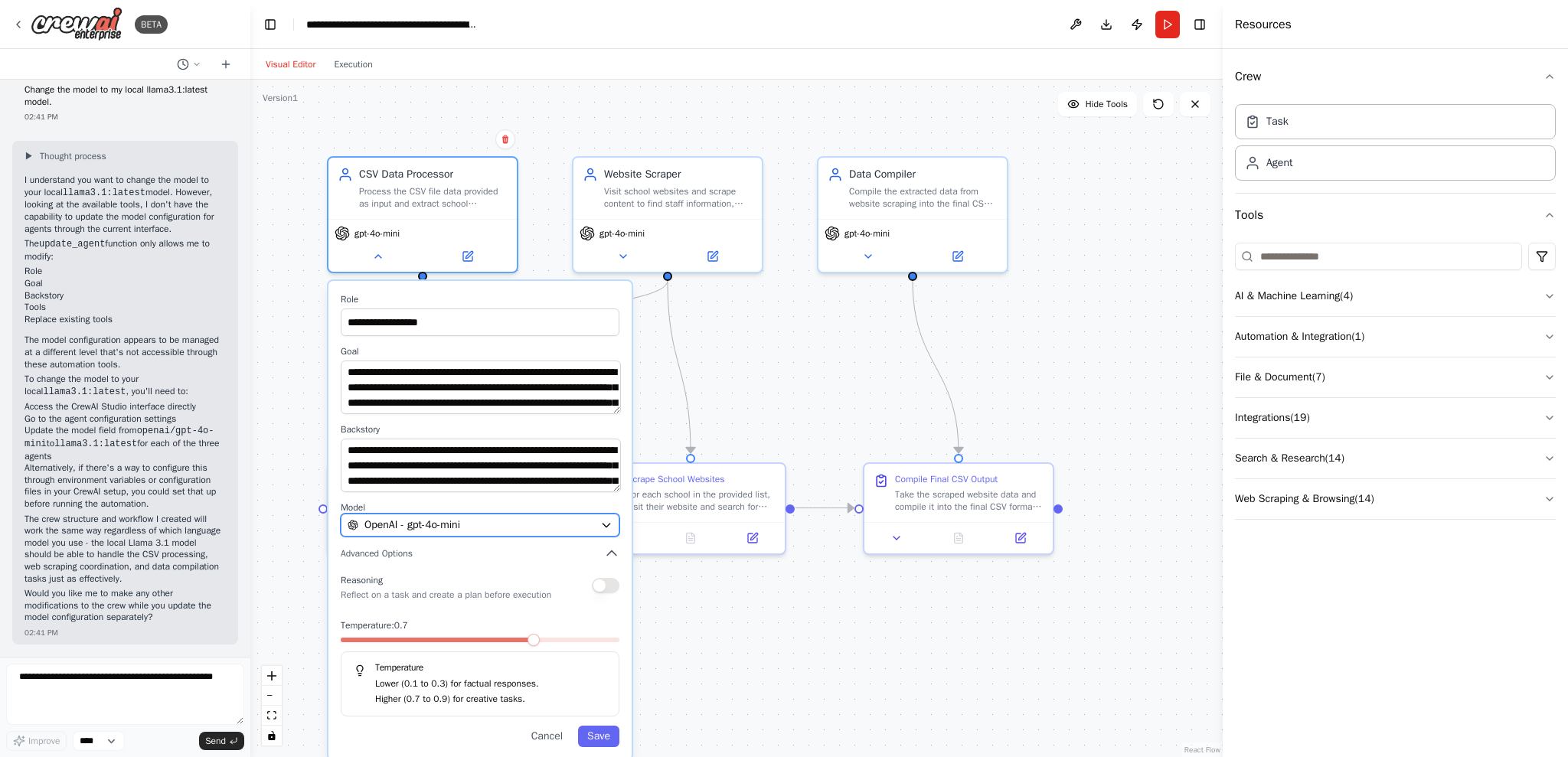 click 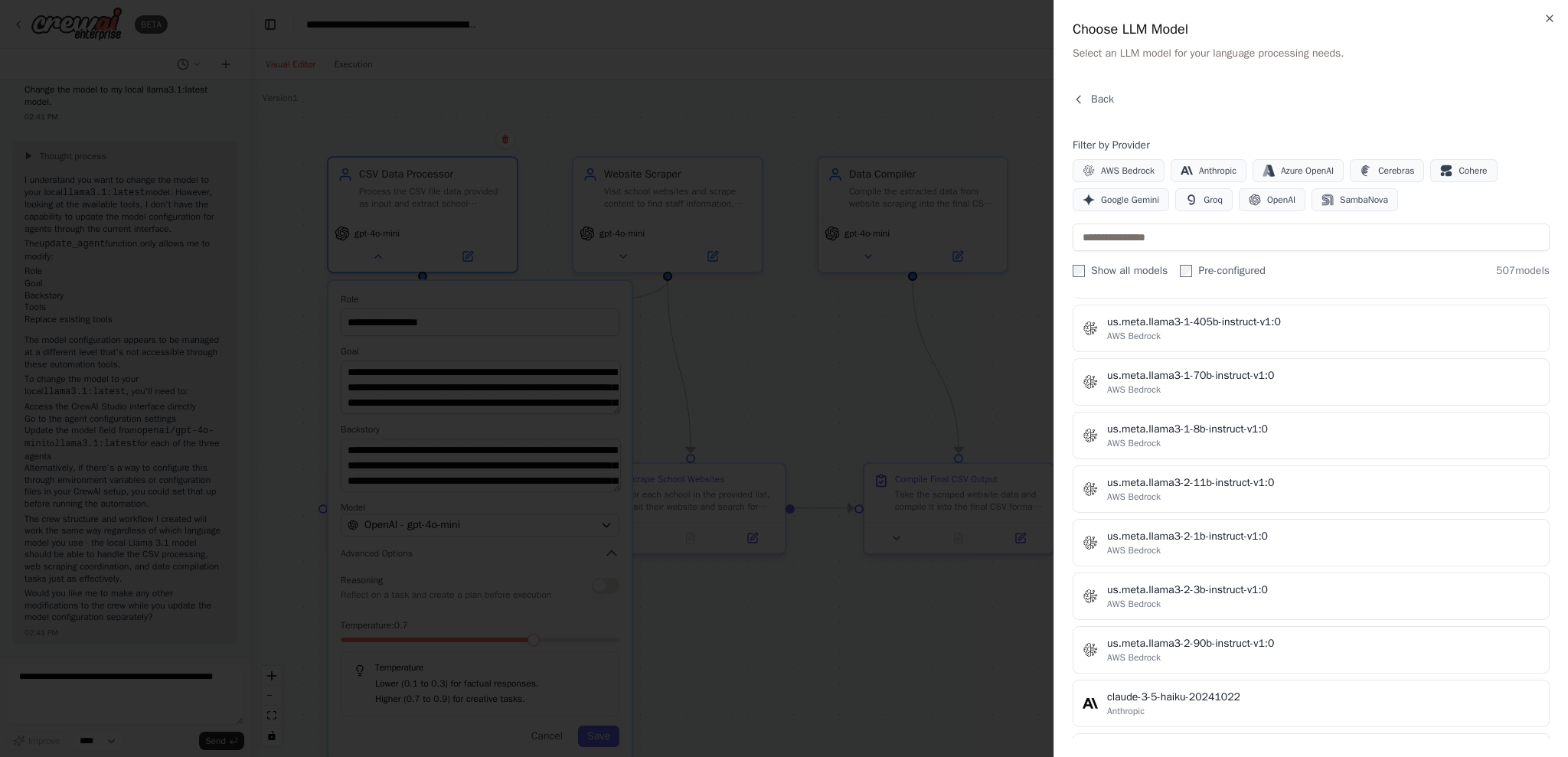 scroll, scrollTop: 9525, scrollLeft: 0, axis: vertical 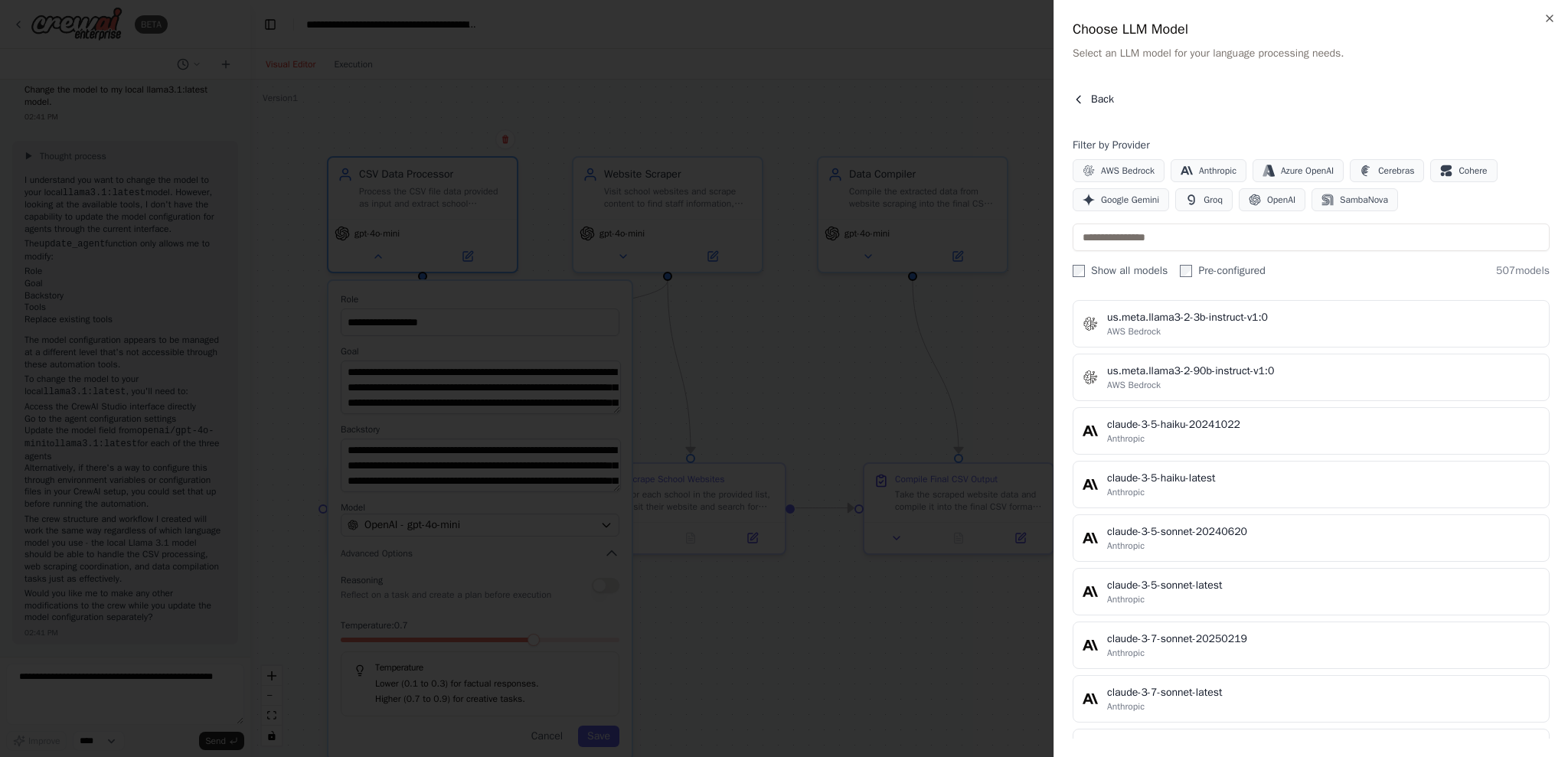 click 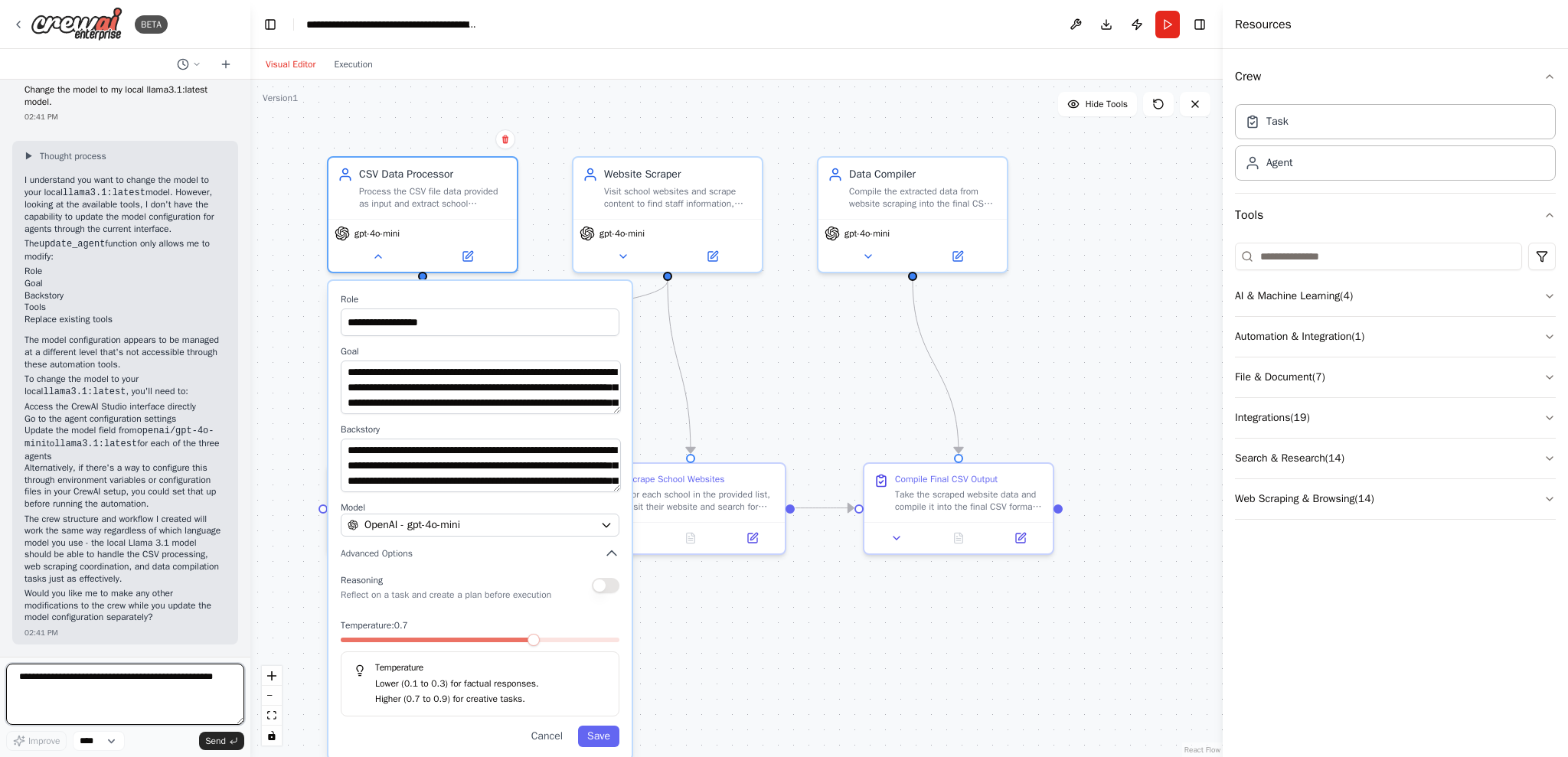 click on "**********" at bounding box center [125, 694] 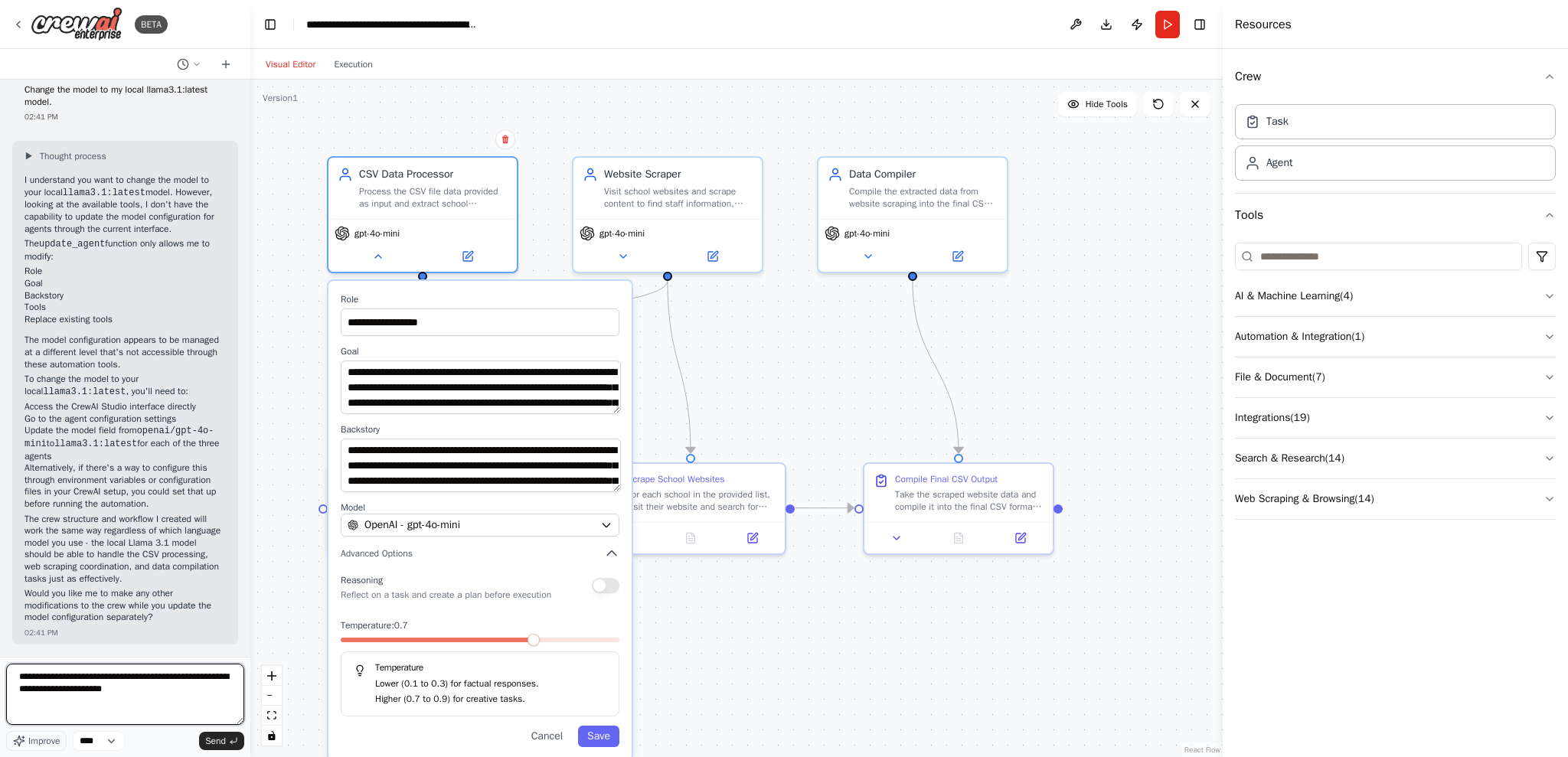 paste on "**********" 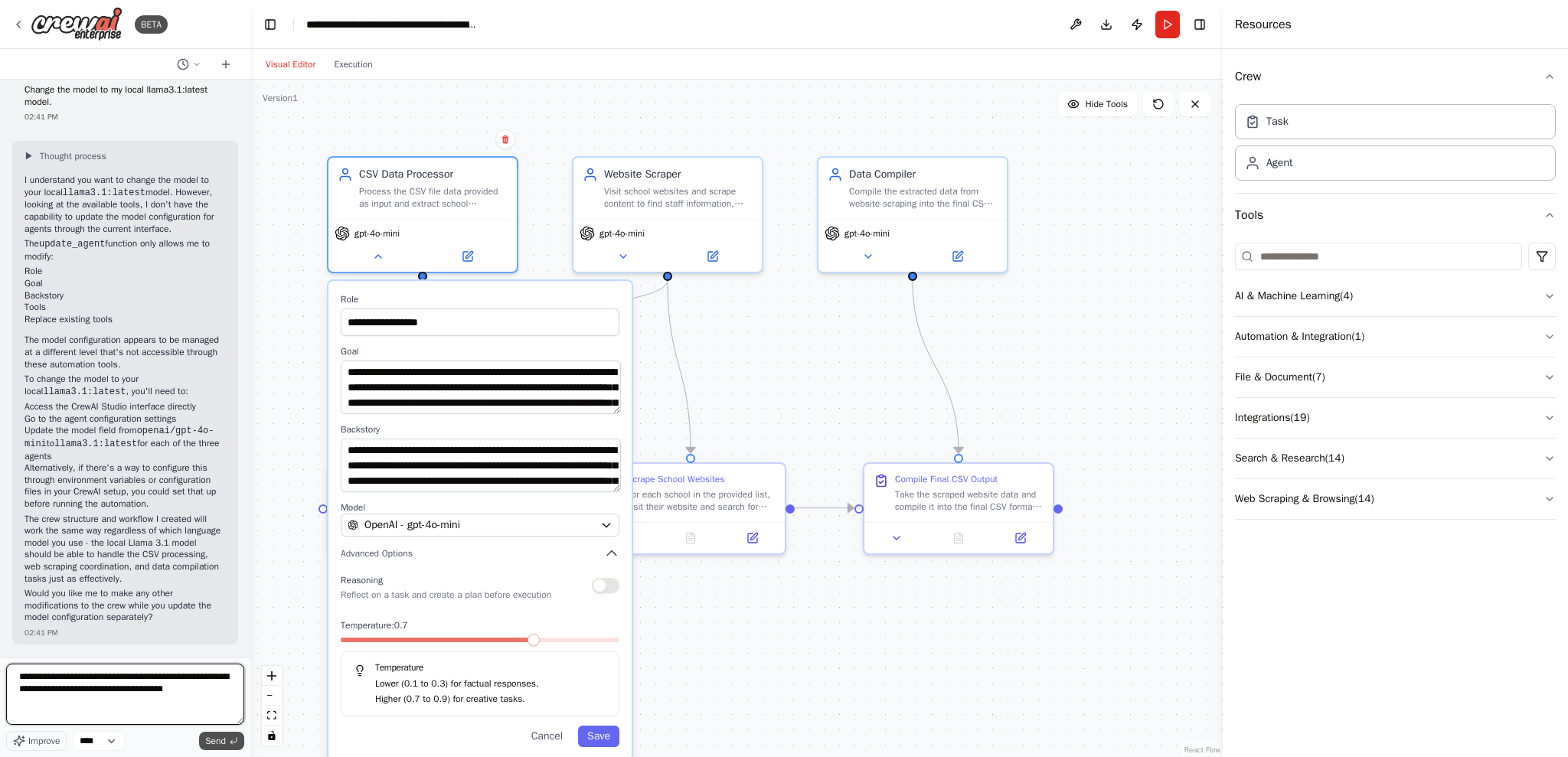 type on "**********" 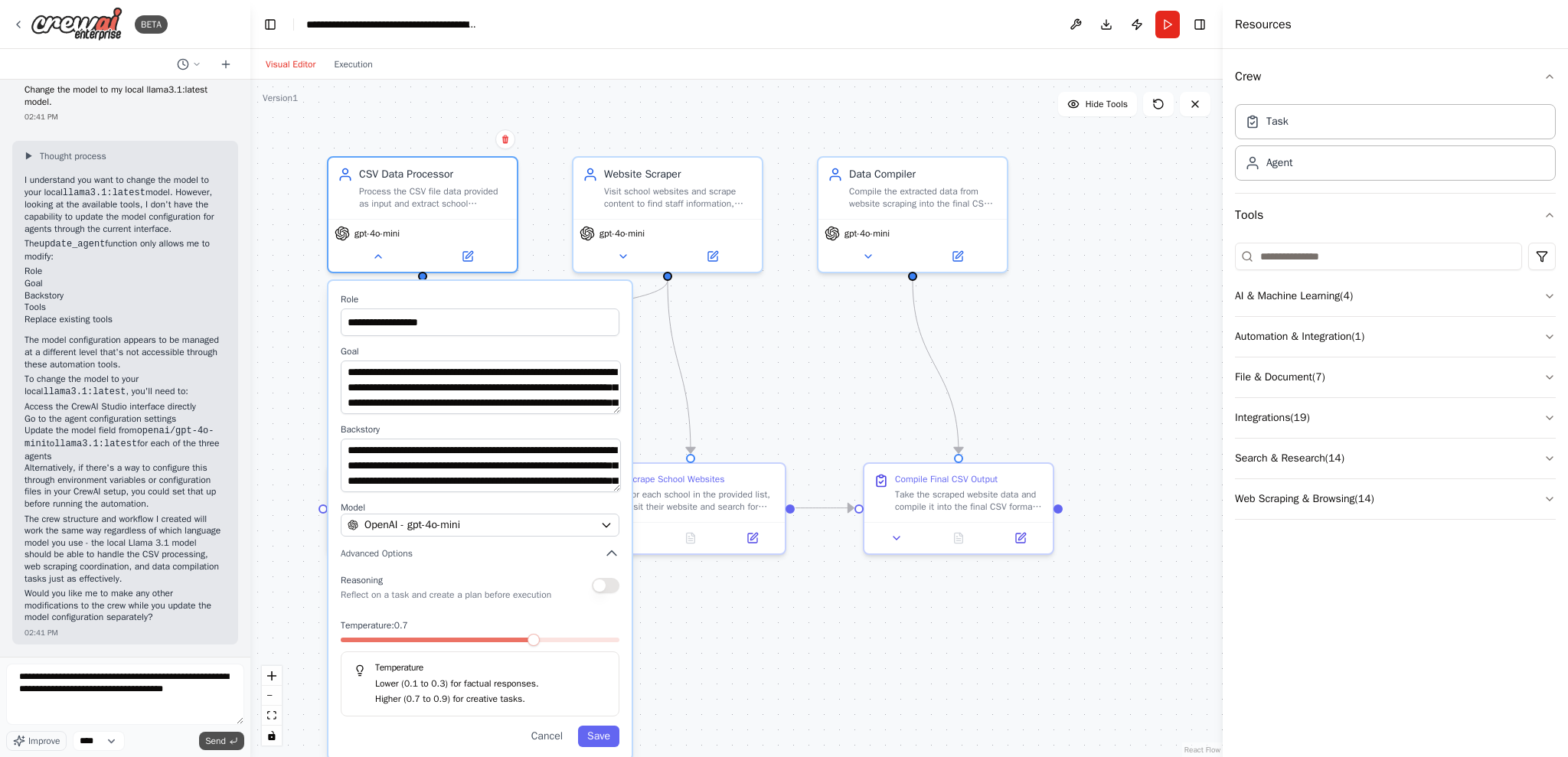 click on "Send" at bounding box center [215, 741] 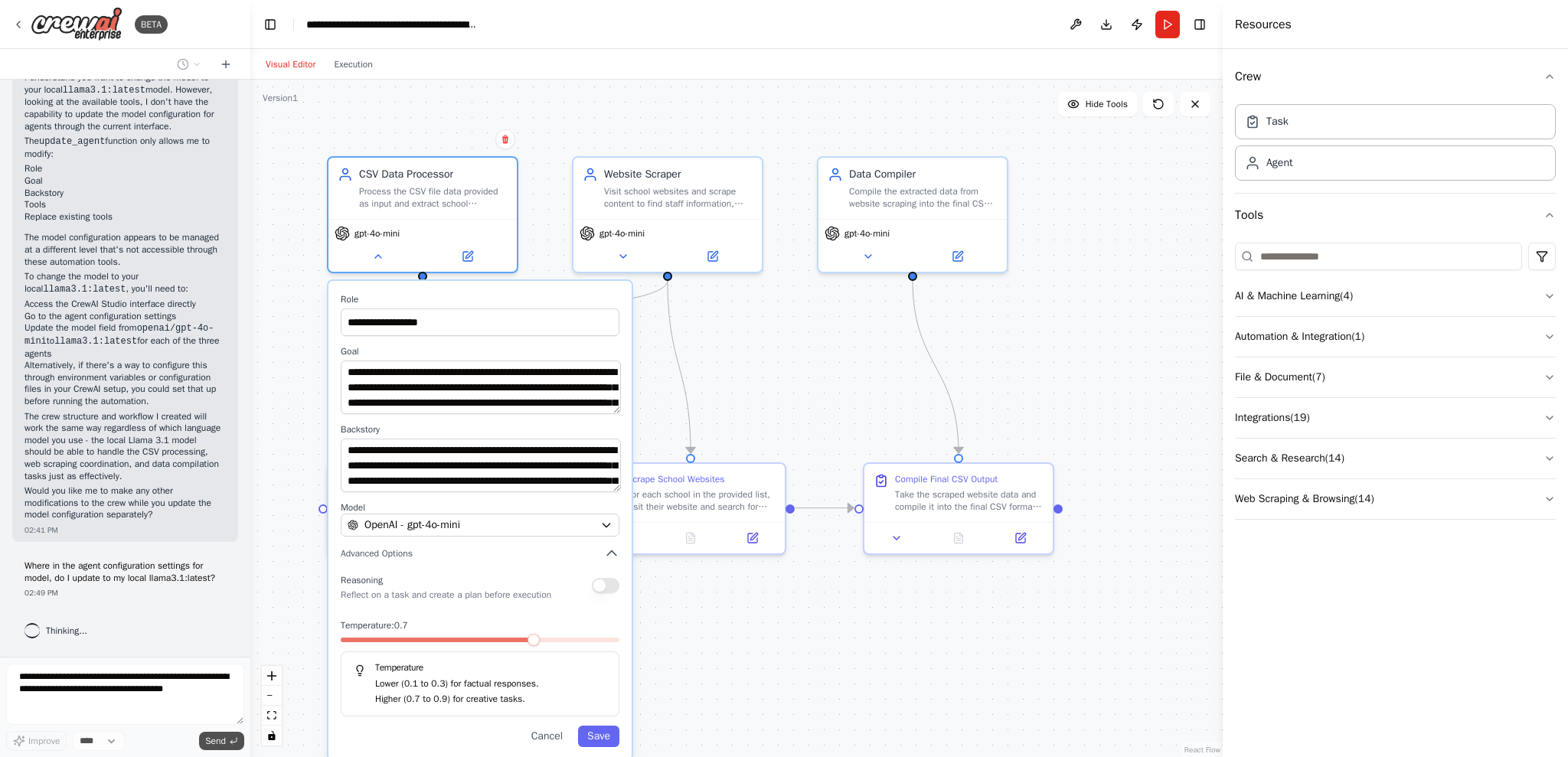 scroll, scrollTop: 3059, scrollLeft: 0, axis: vertical 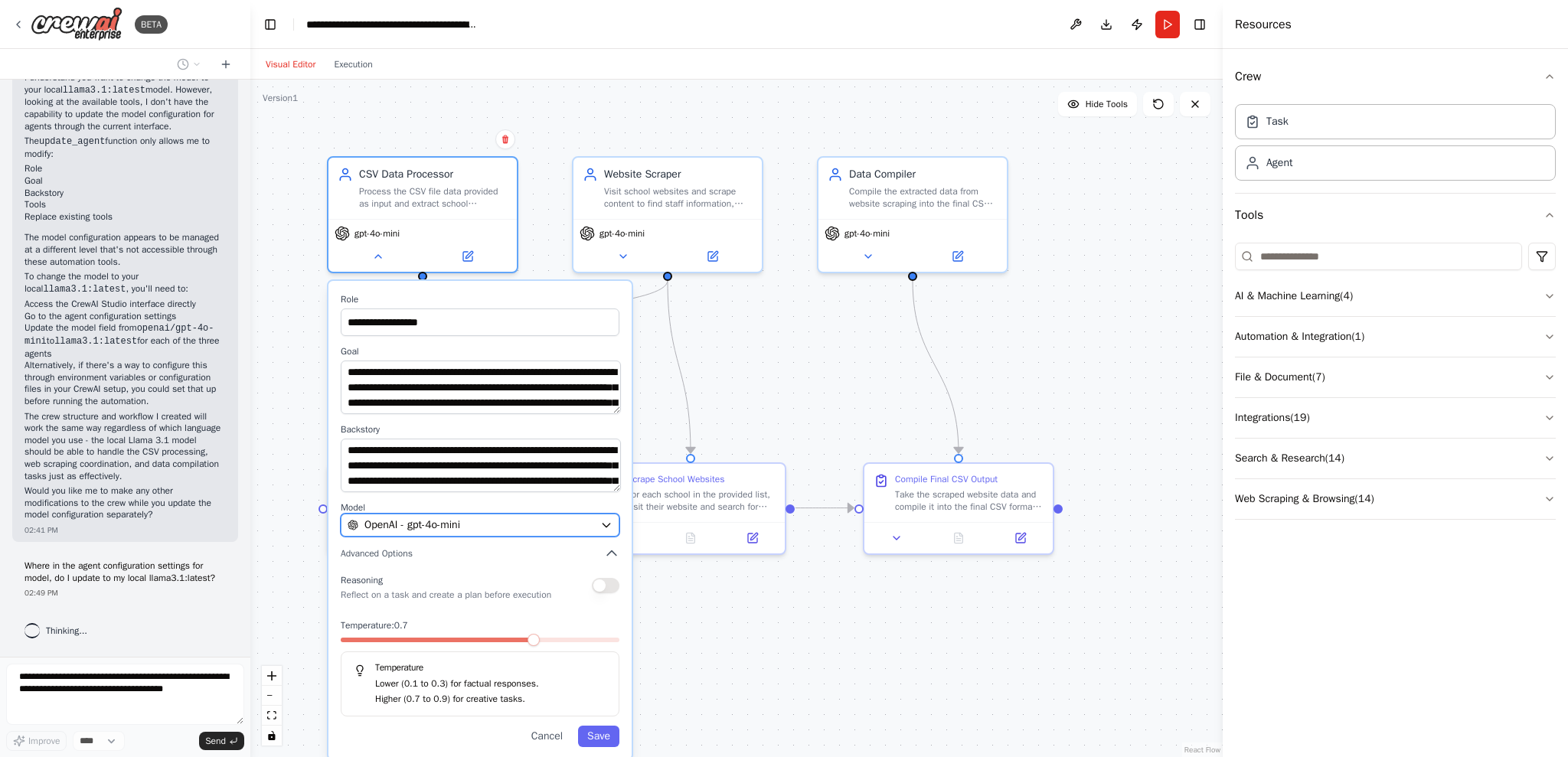 click 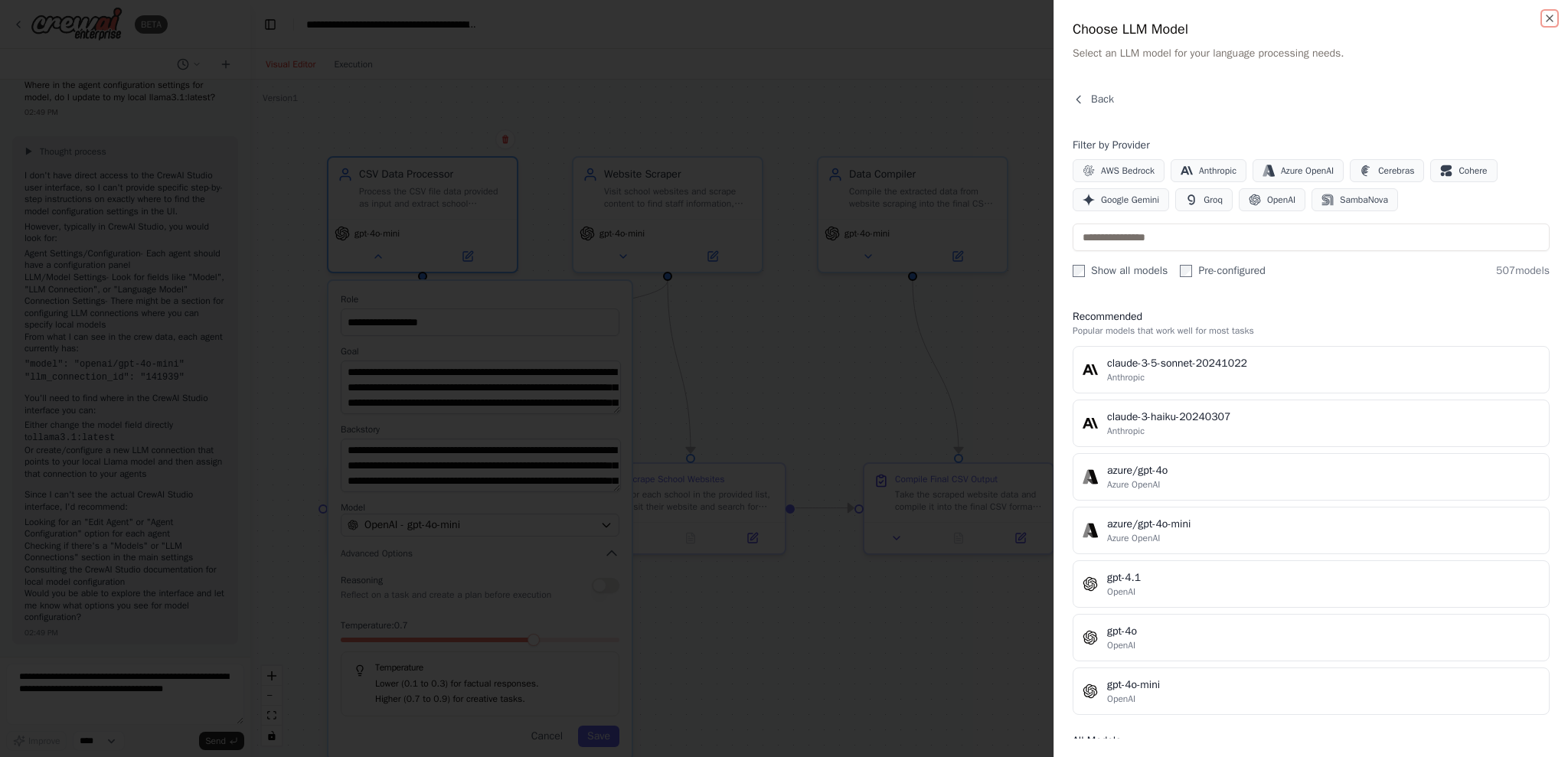scroll, scrollTop: 3565, scrollLeft: 0, axis: vertical 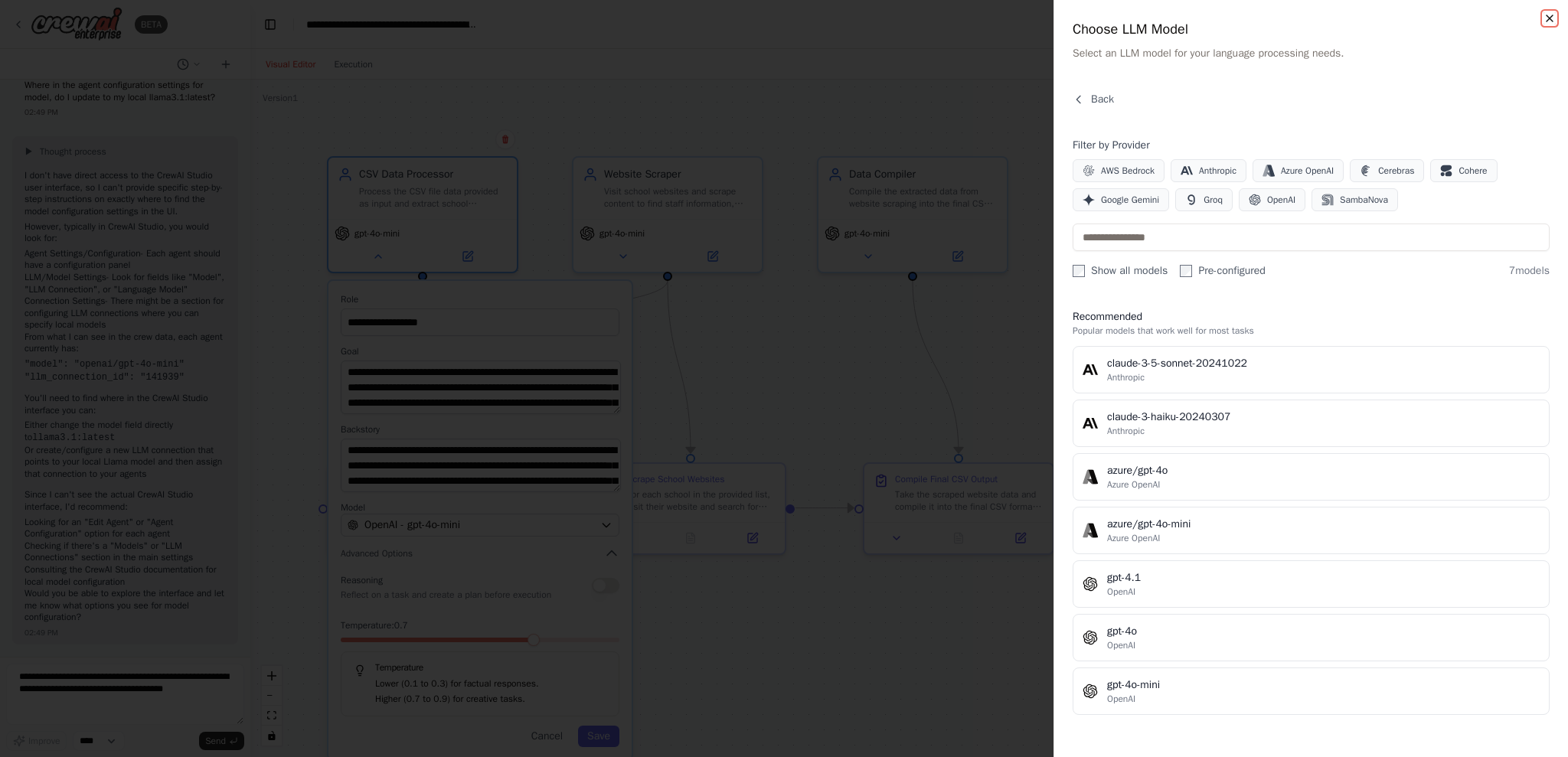 click 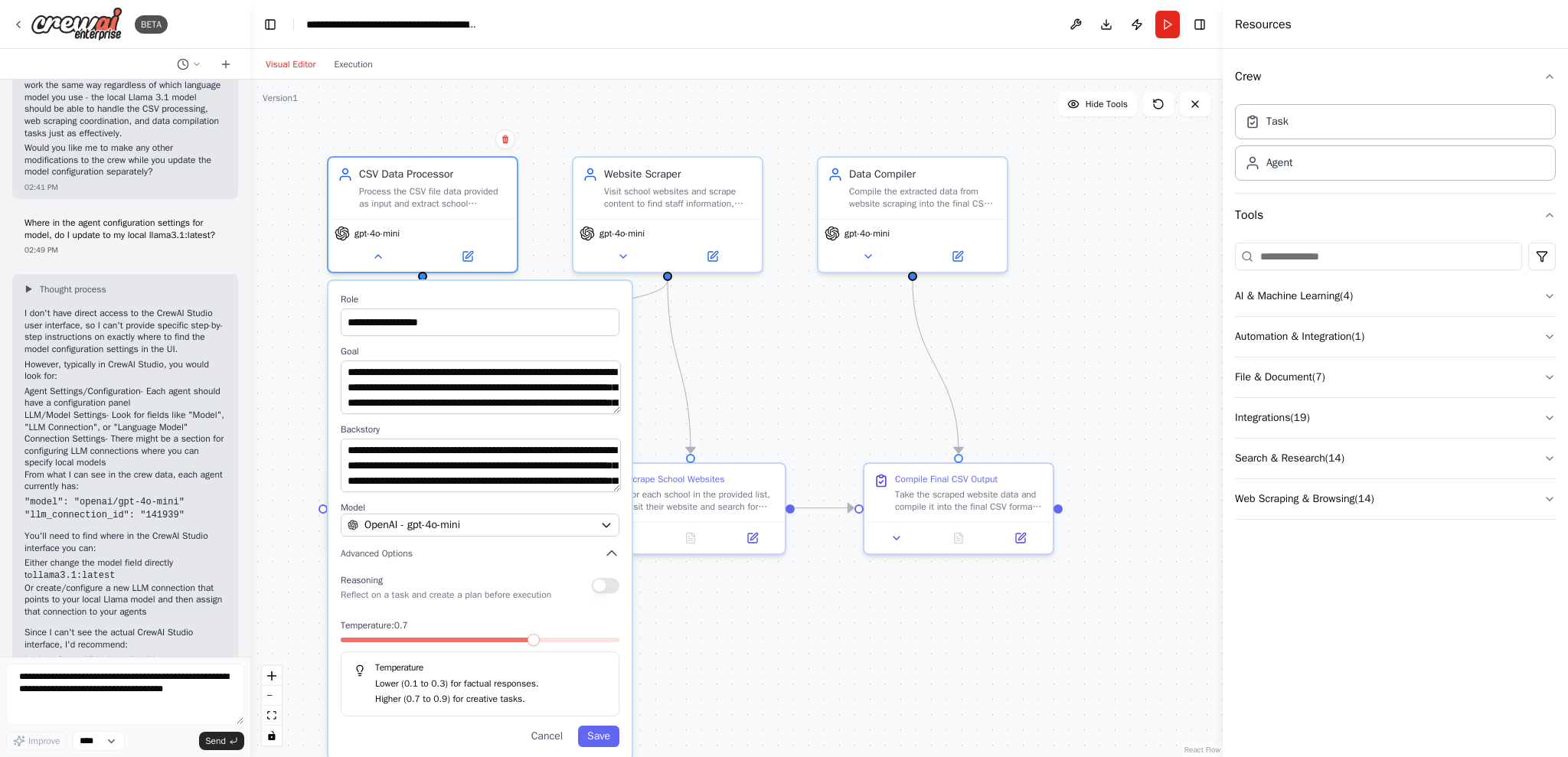 scroll, scrollTop: 3565, scrollLeft: 0, axis: vertical 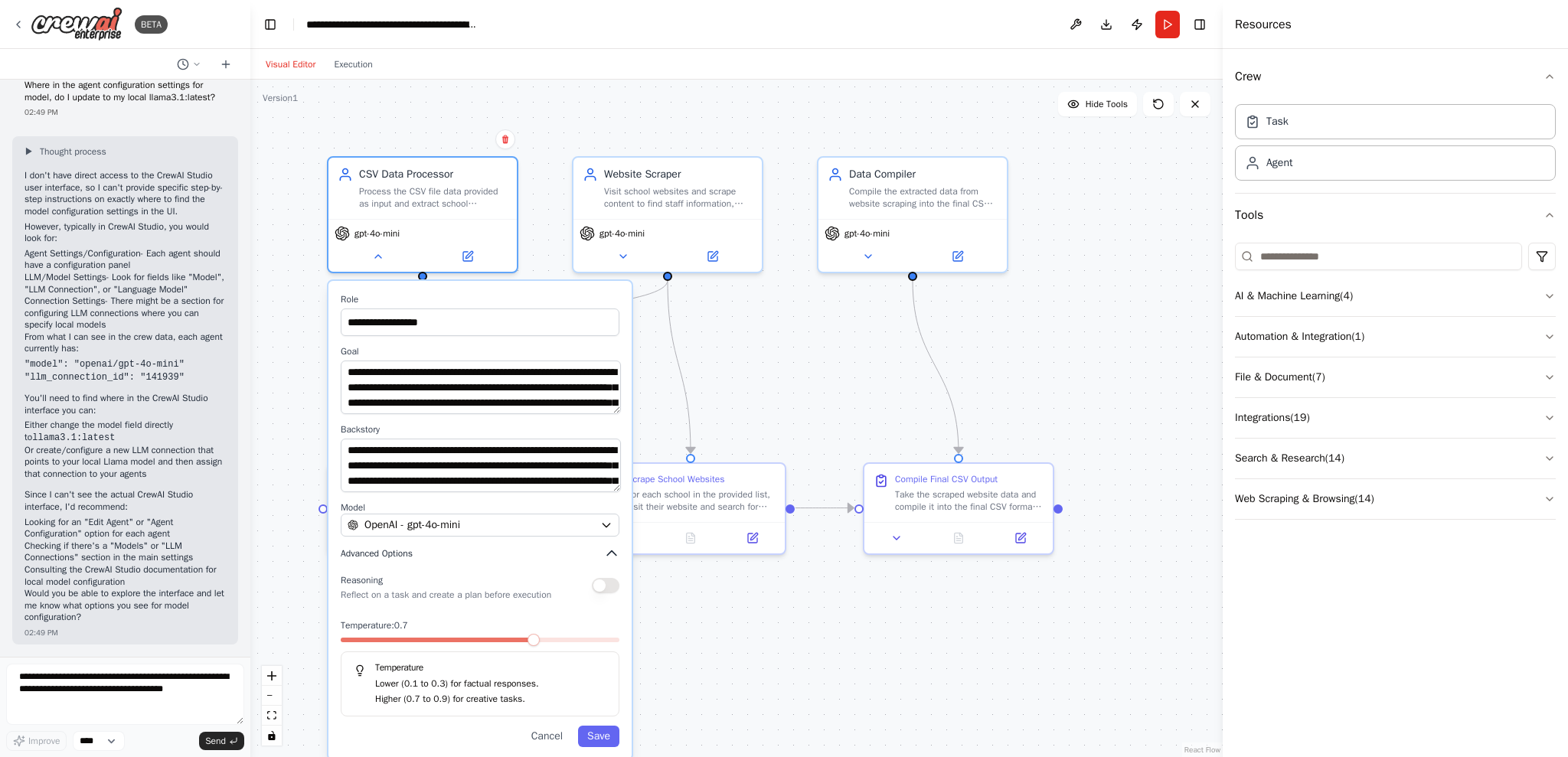 click 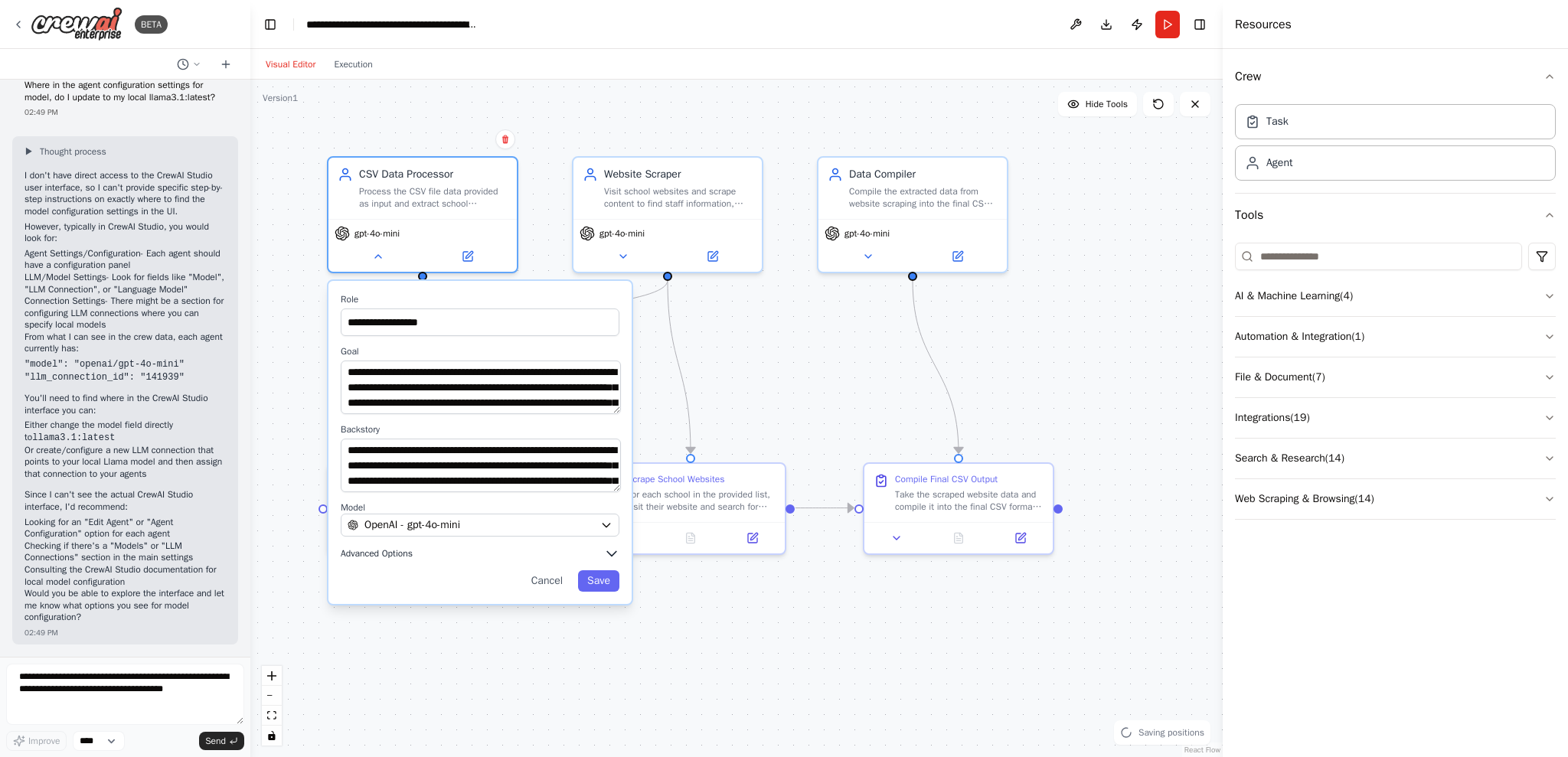 click 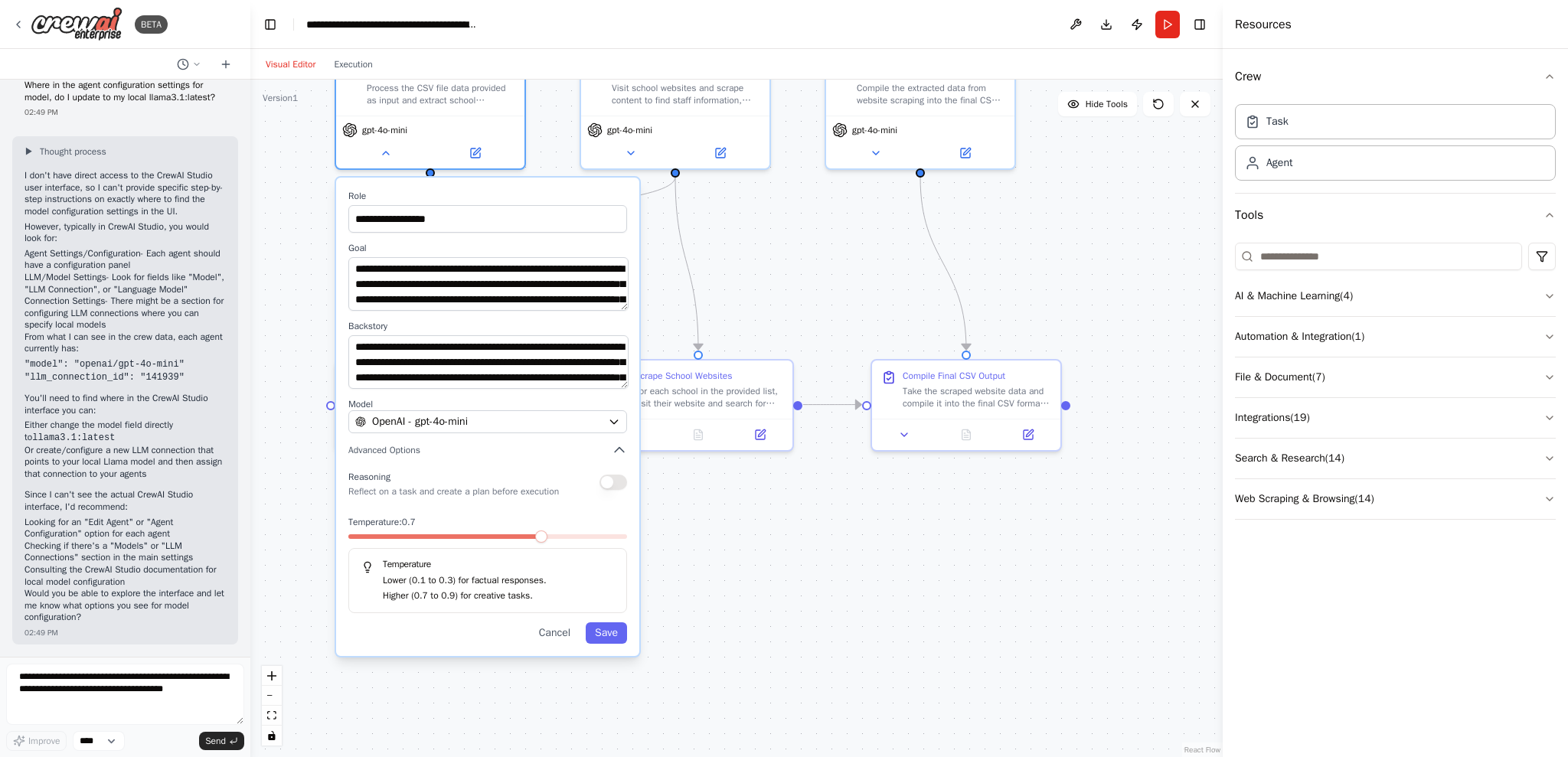 drag, startPoint x: 802, startPoint y: 628, endPoint x: 810, endPoint y: 524, distance: 104.30724 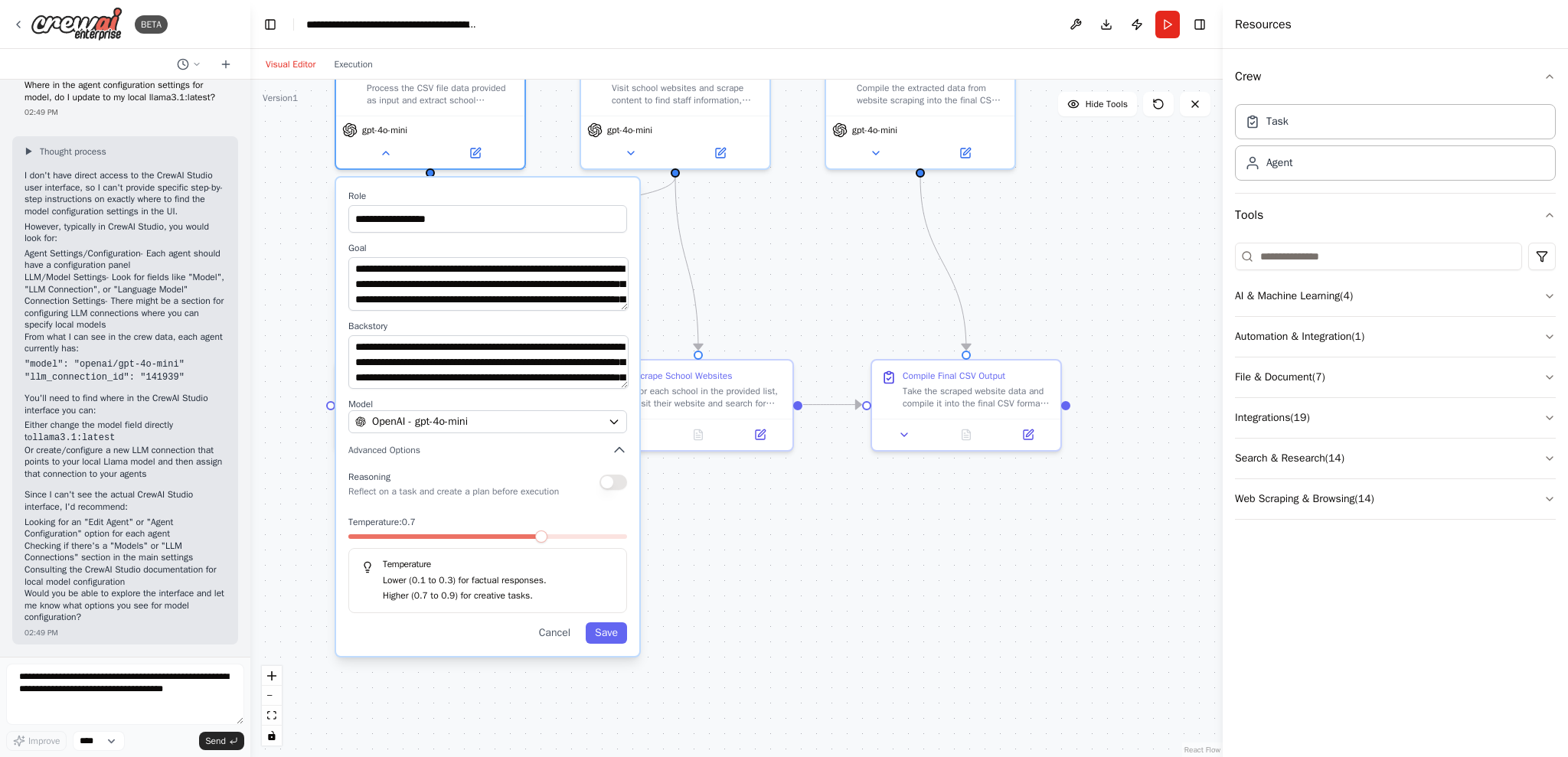 click on "**********" at bounding box center [737, 418] 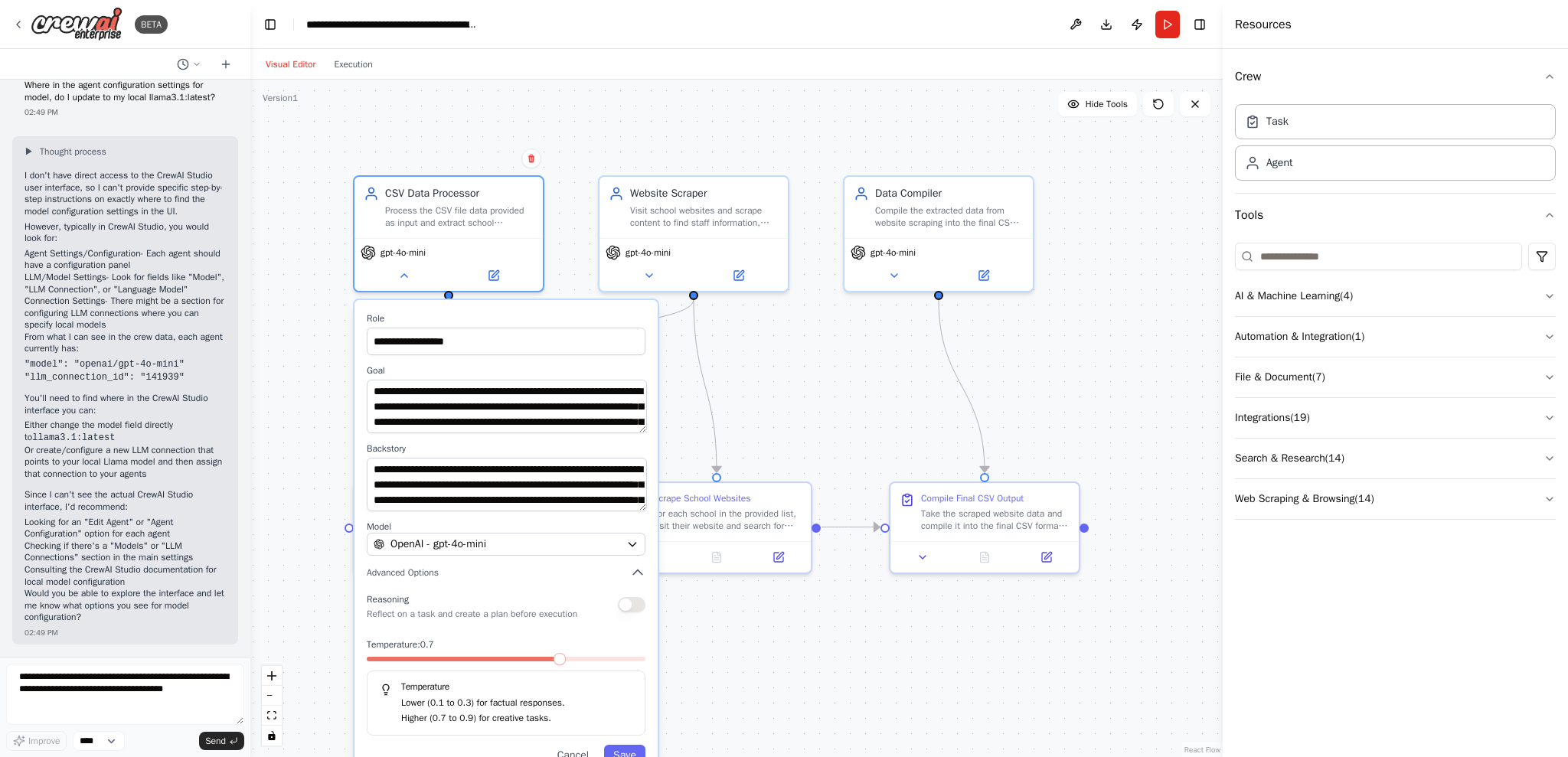 drag, startPoint x: 987, startPoint y: 540, endPoint x: 1005, endPoint y: 663, distance: 124.31 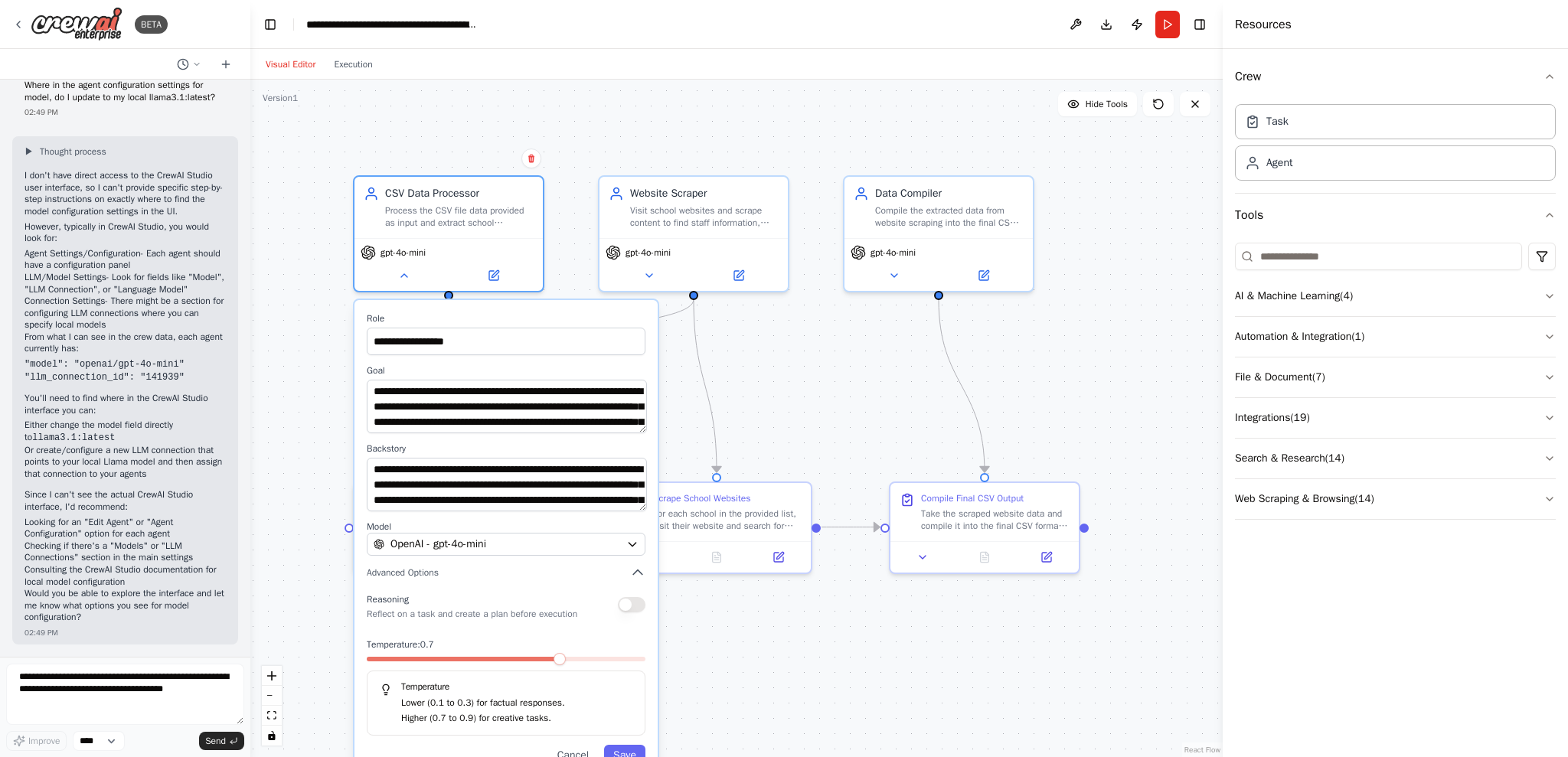 click on "**********" at bounding box center [737, 418] 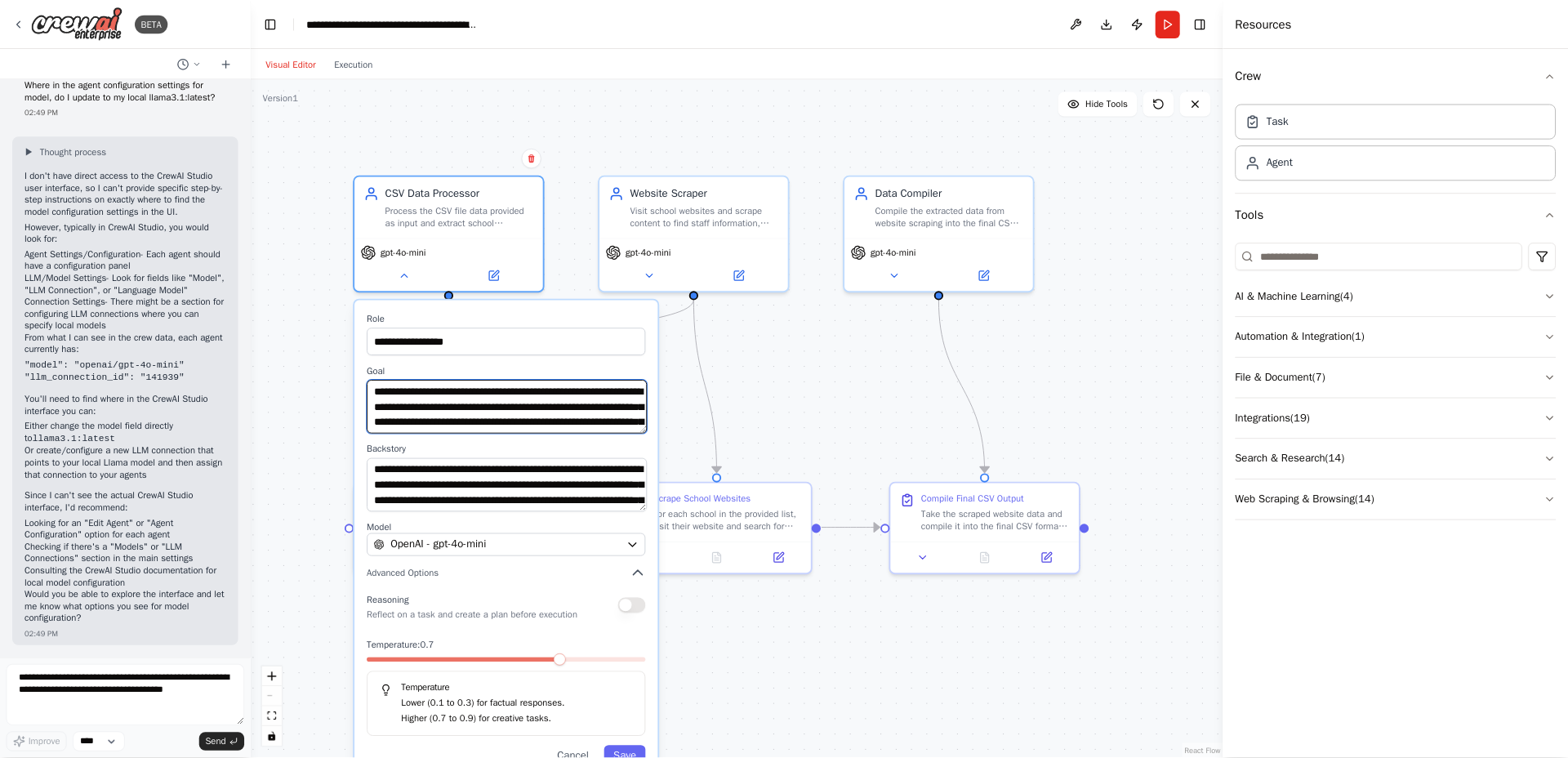 scroll, scrollTop: 43, scrollLeft: 0, axis: vertical 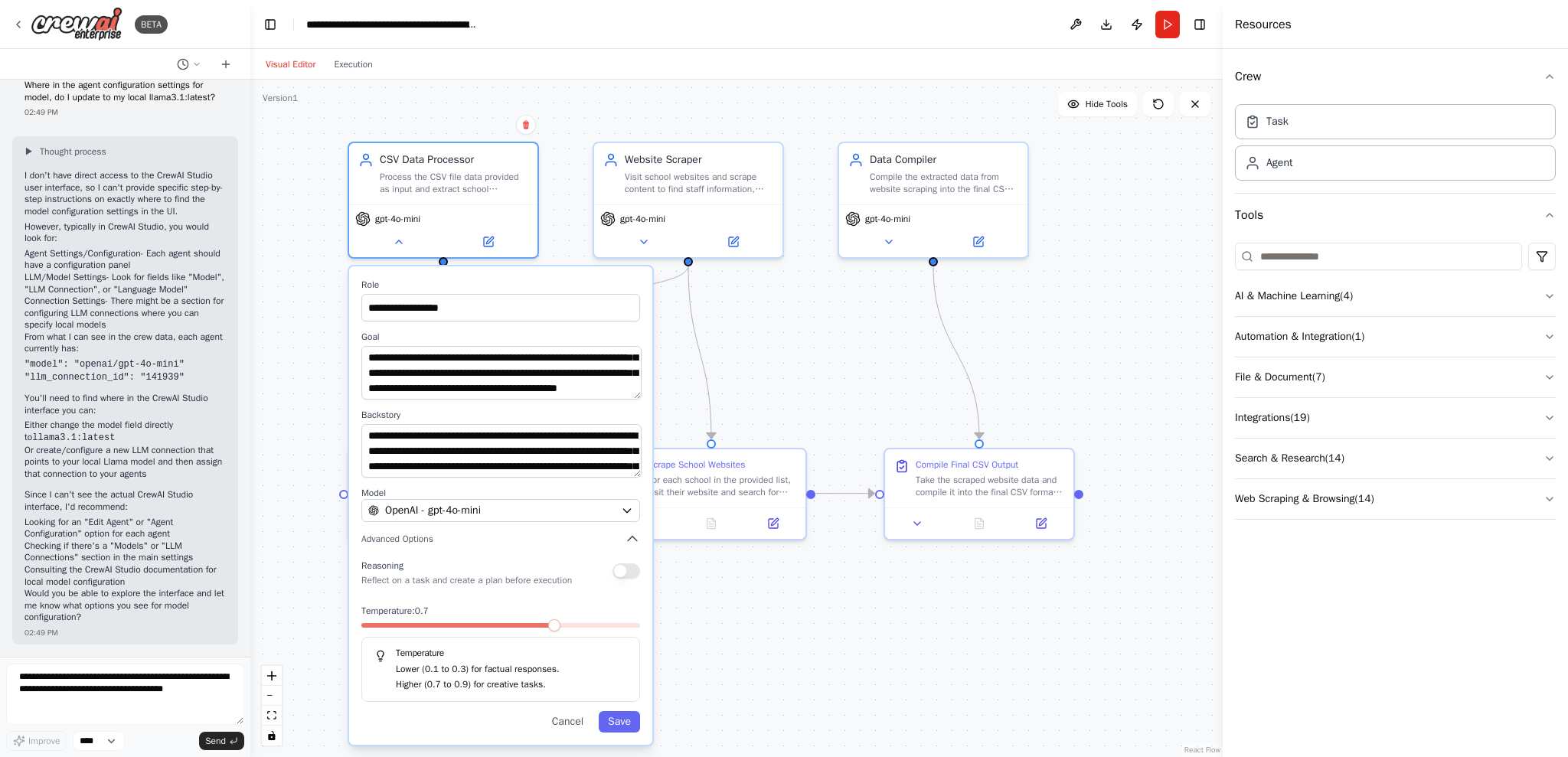 drag, startPoint x: 689, startPoint y: 662, endPoint x: 684, endPoint y: 628, distance: 34.365681 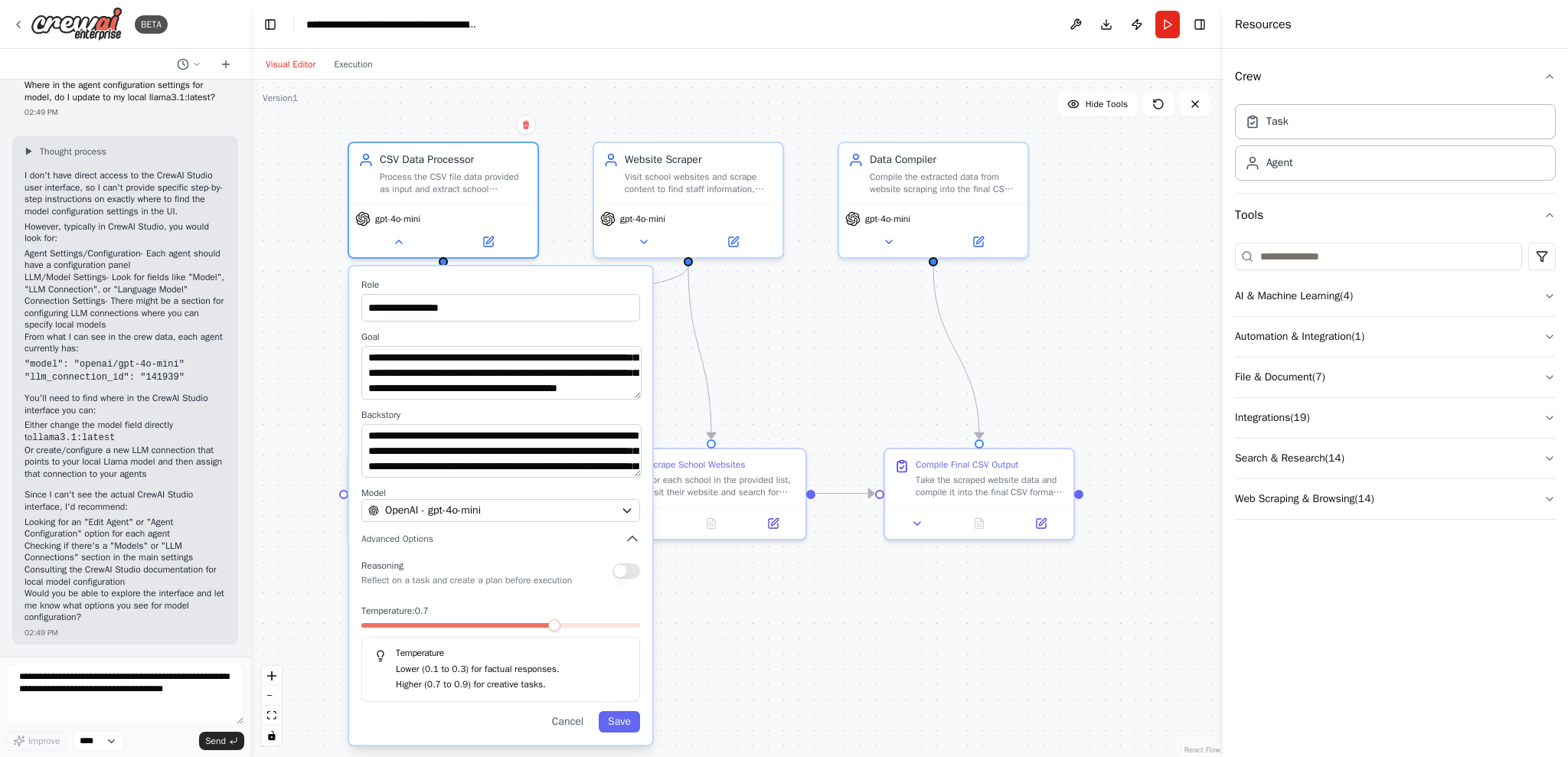 click on "**********" at bounding box center (501, 505) 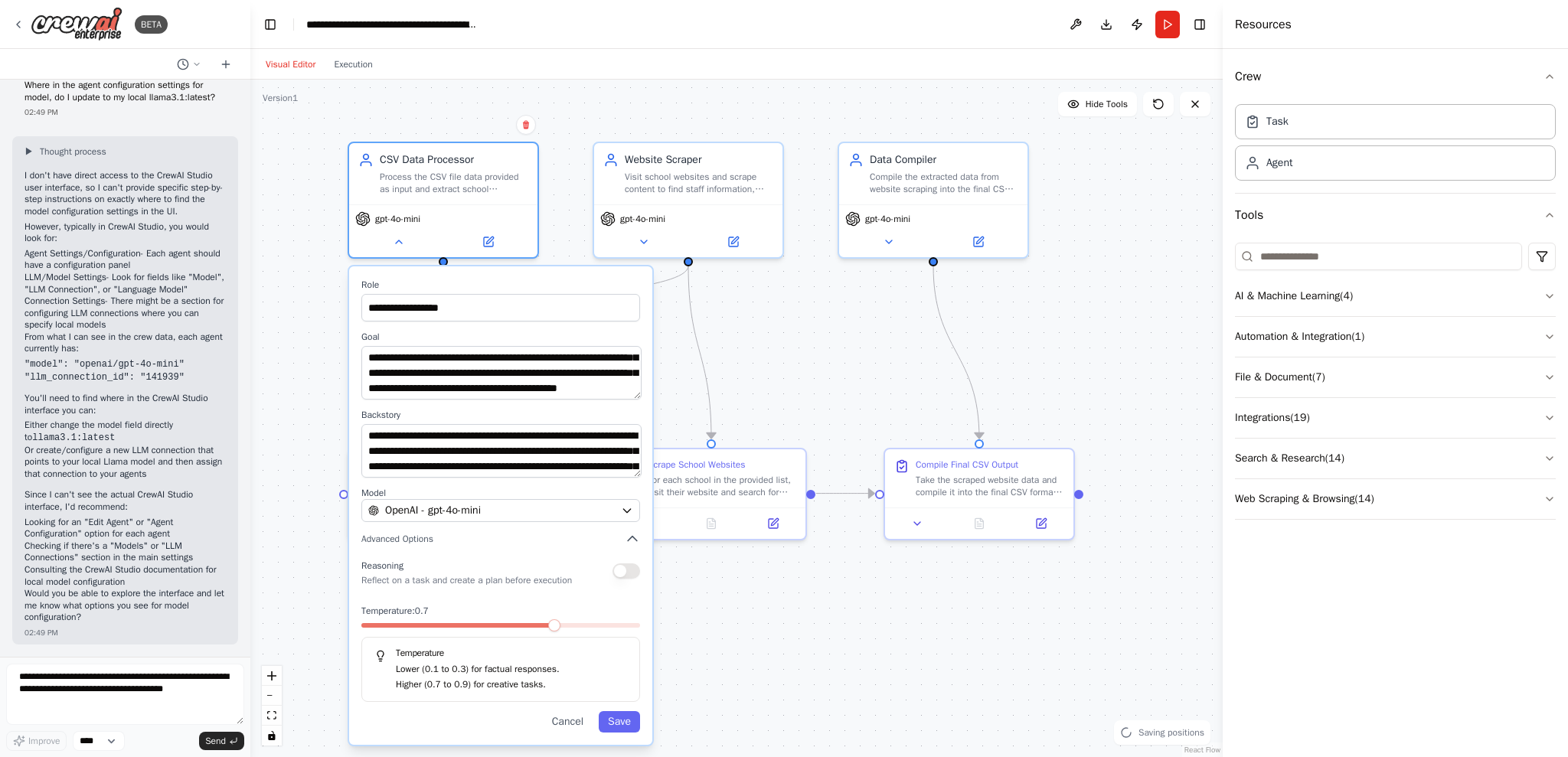 click on "**********" at bounding box center [501, 505] 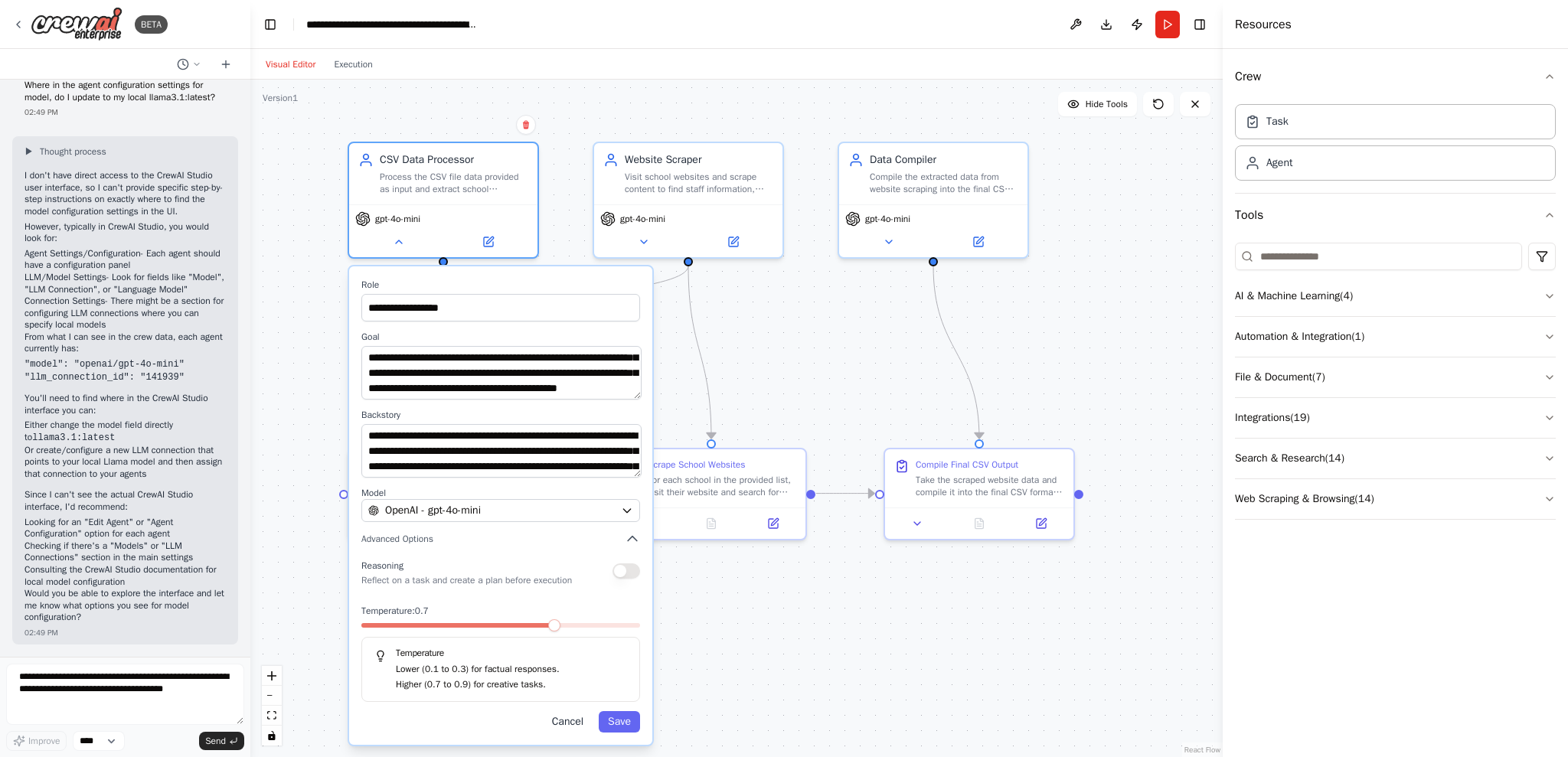 click on "Cancel" at bounding box center (567, 722) 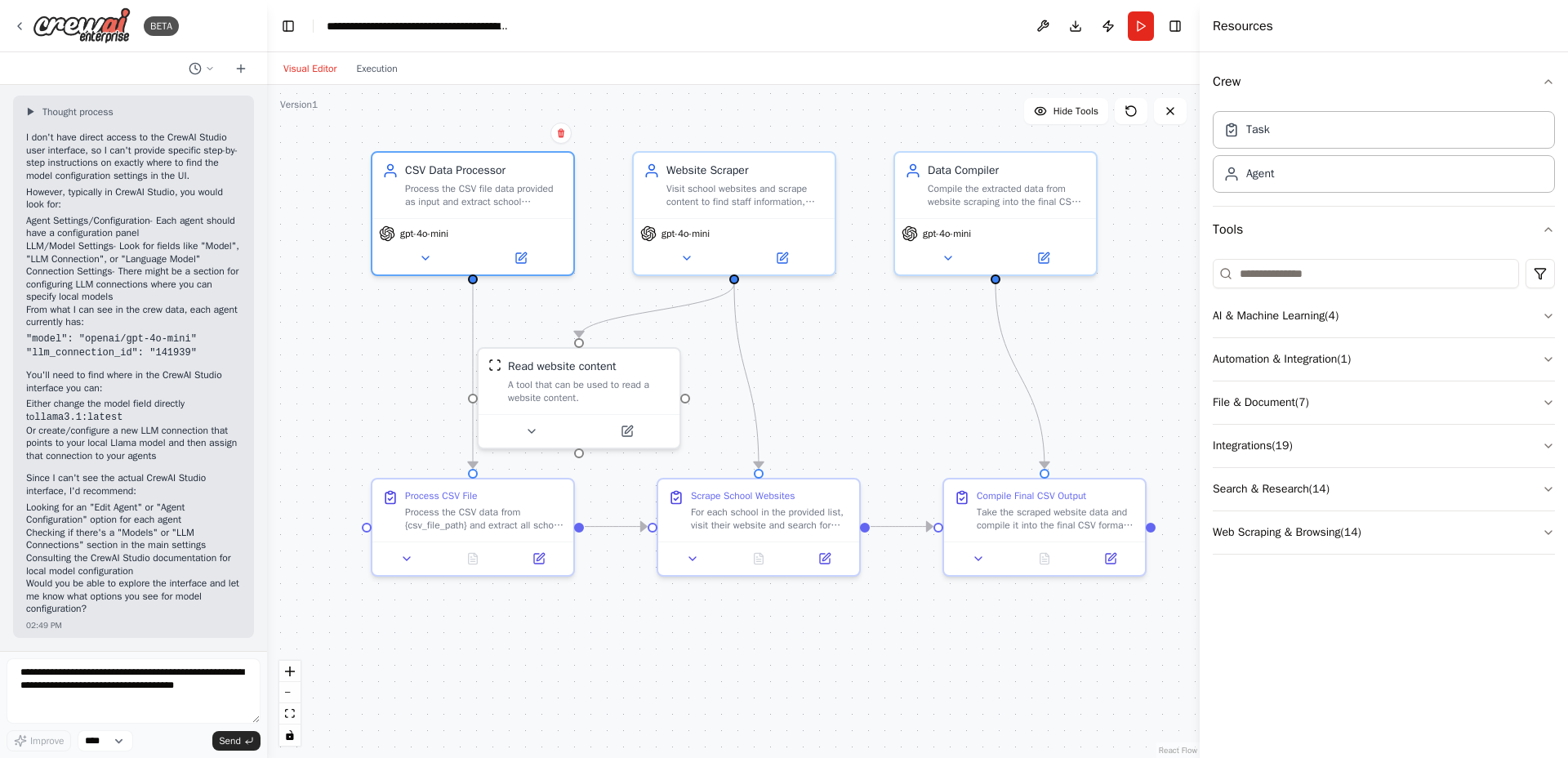 scroll, scrollTop: 3804, scrollLeft: 0, axis: vertical 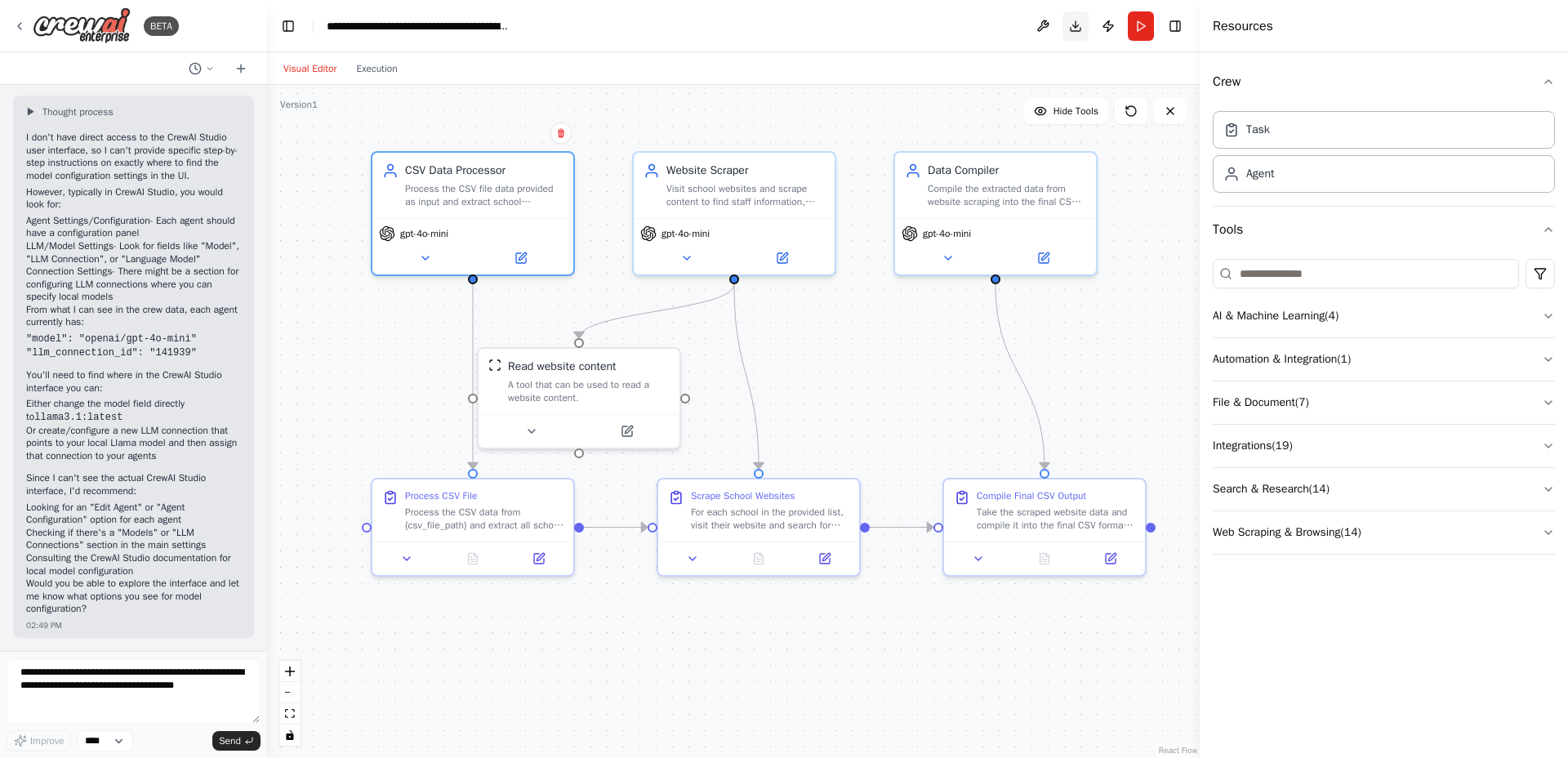 click on "Download" at bounding box center [1076, 26] 